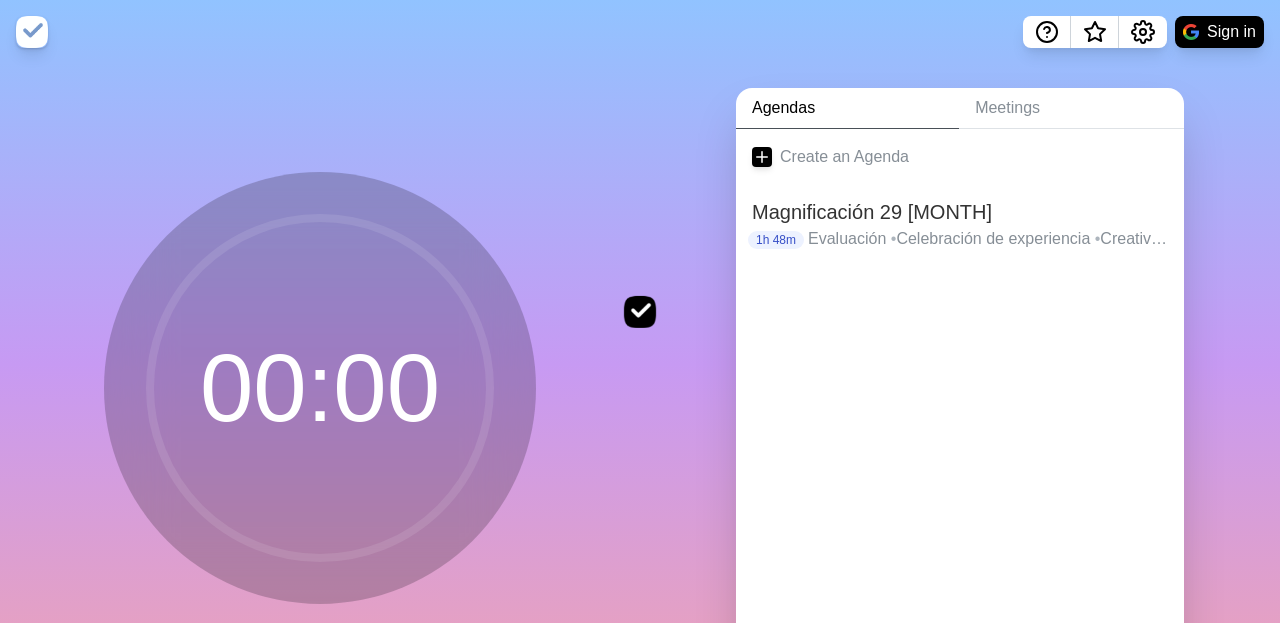 scroll, scrollTop: 0, scrollLeft: 0, axis: both 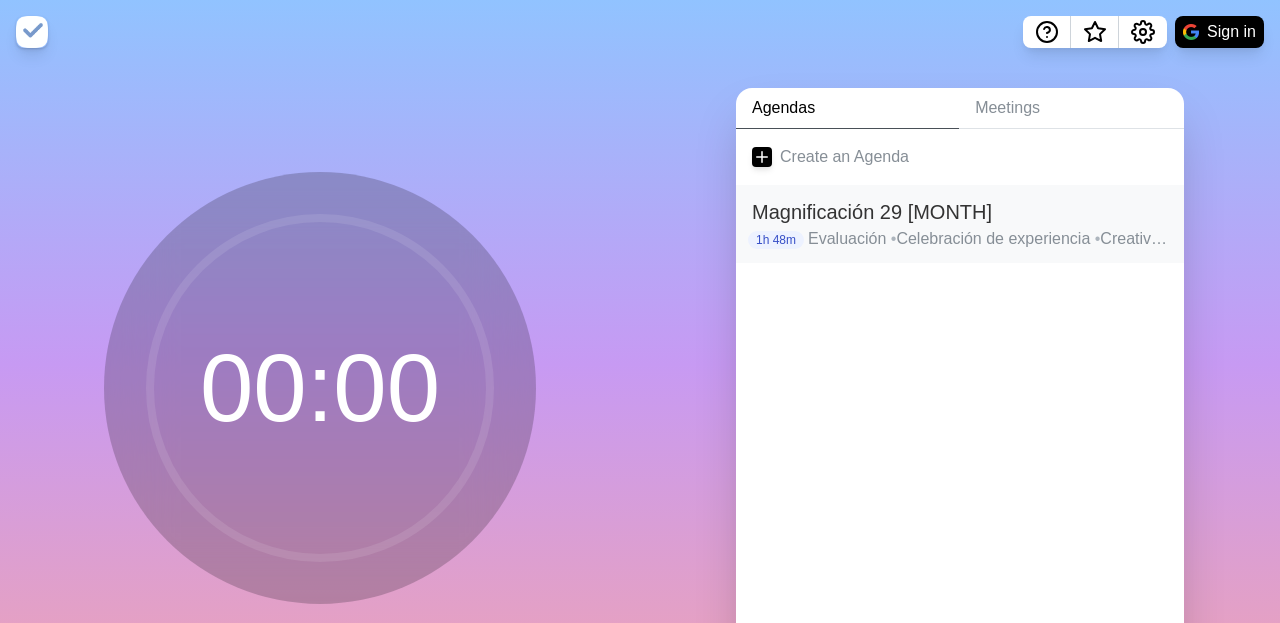 click on "Magnificación 29 [MONTH]" at bounding box center [960, 212] 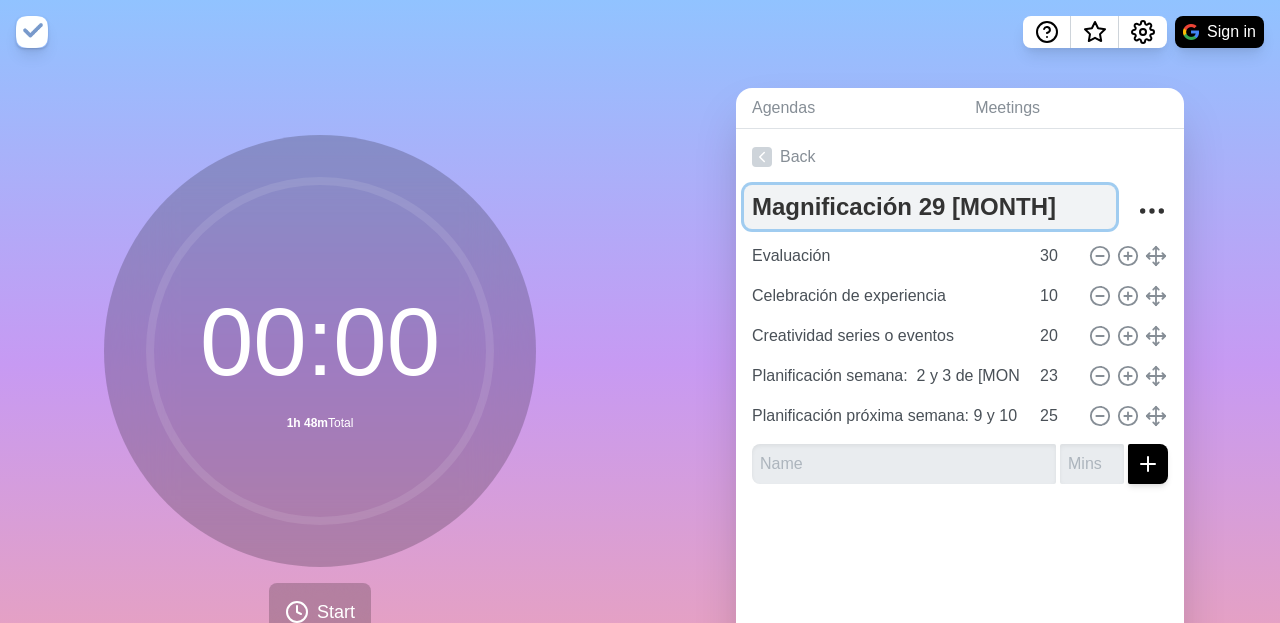 click on "Magnificación 29 [MONTH]" at bounding box center (930, 207) 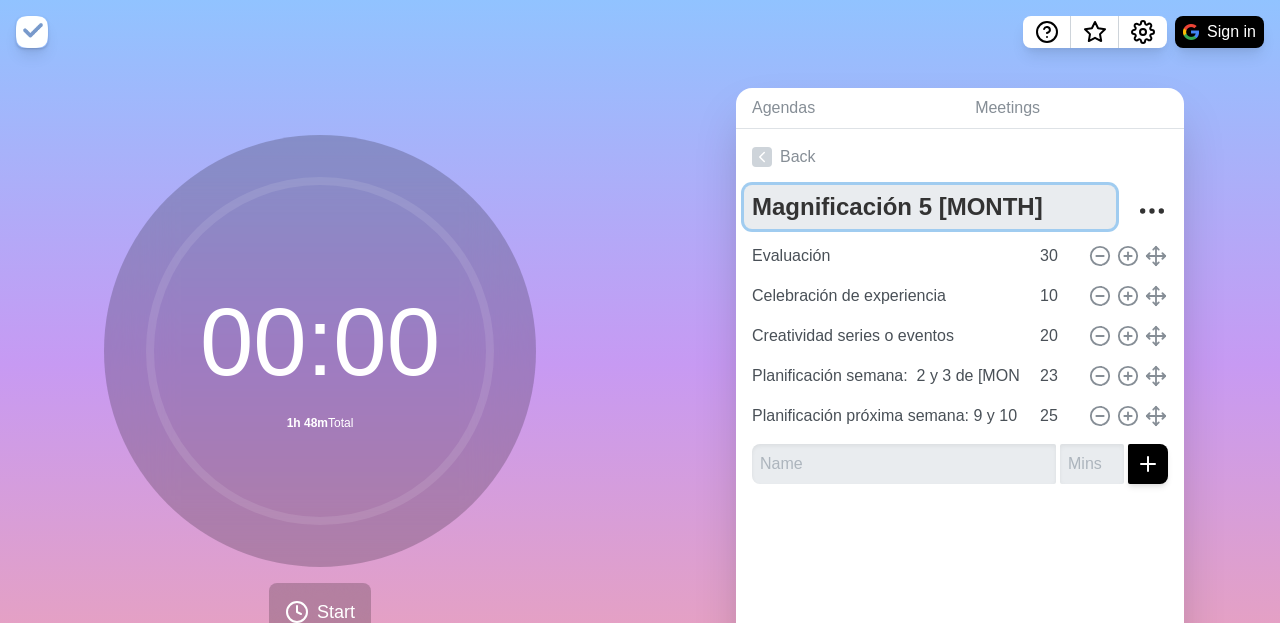 type on "Magnificación 5 [MONTH]" 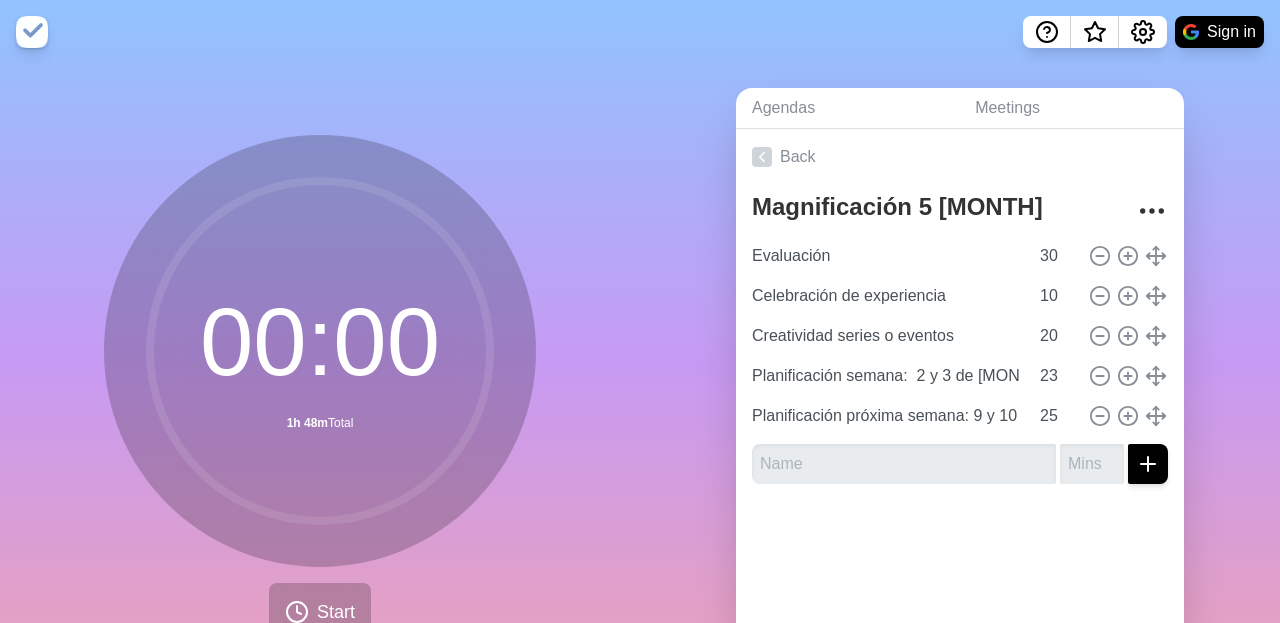 click 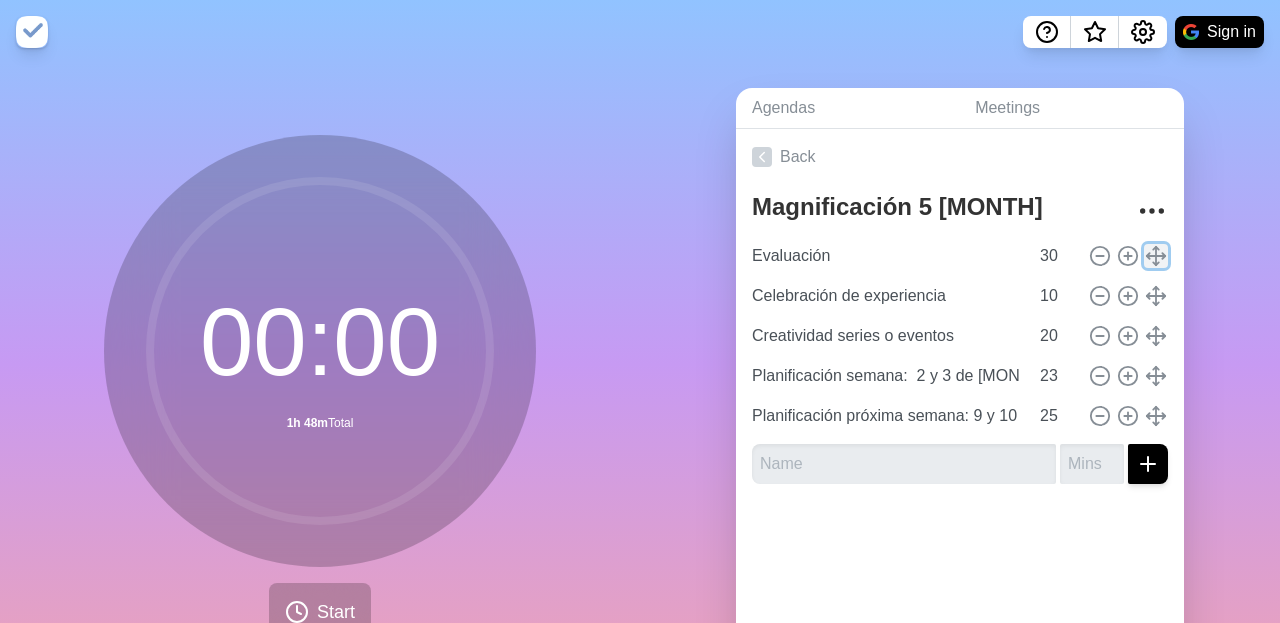 click 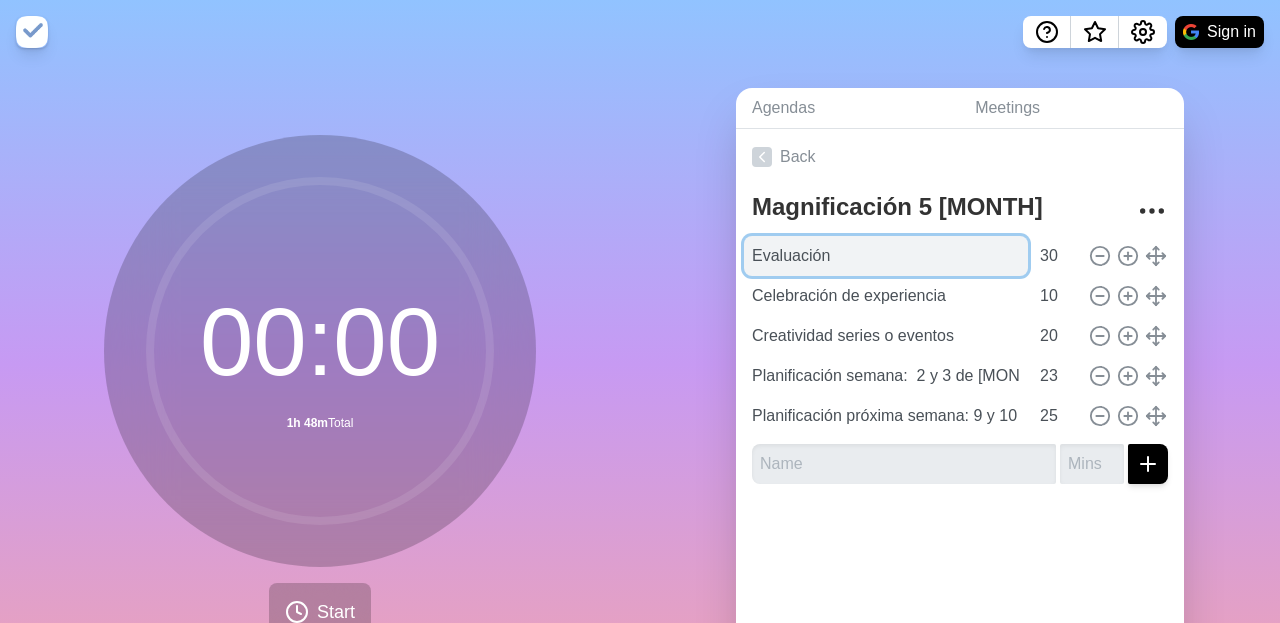 click on "Evaluación" at bounding box center (886, 256) 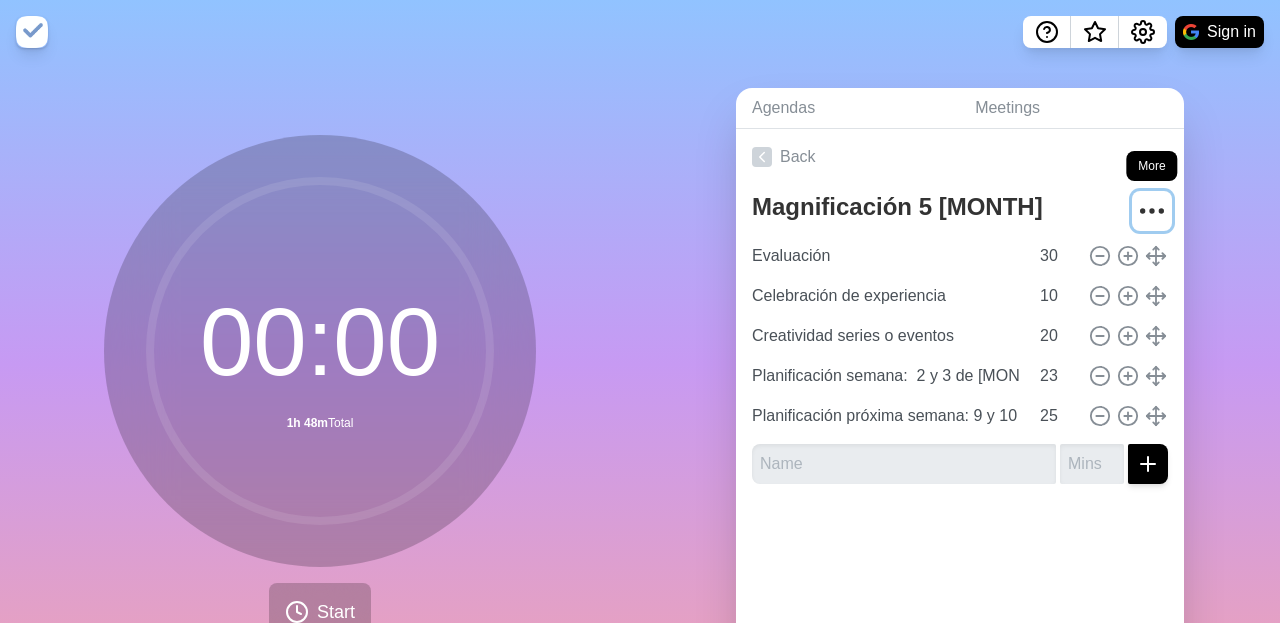 click 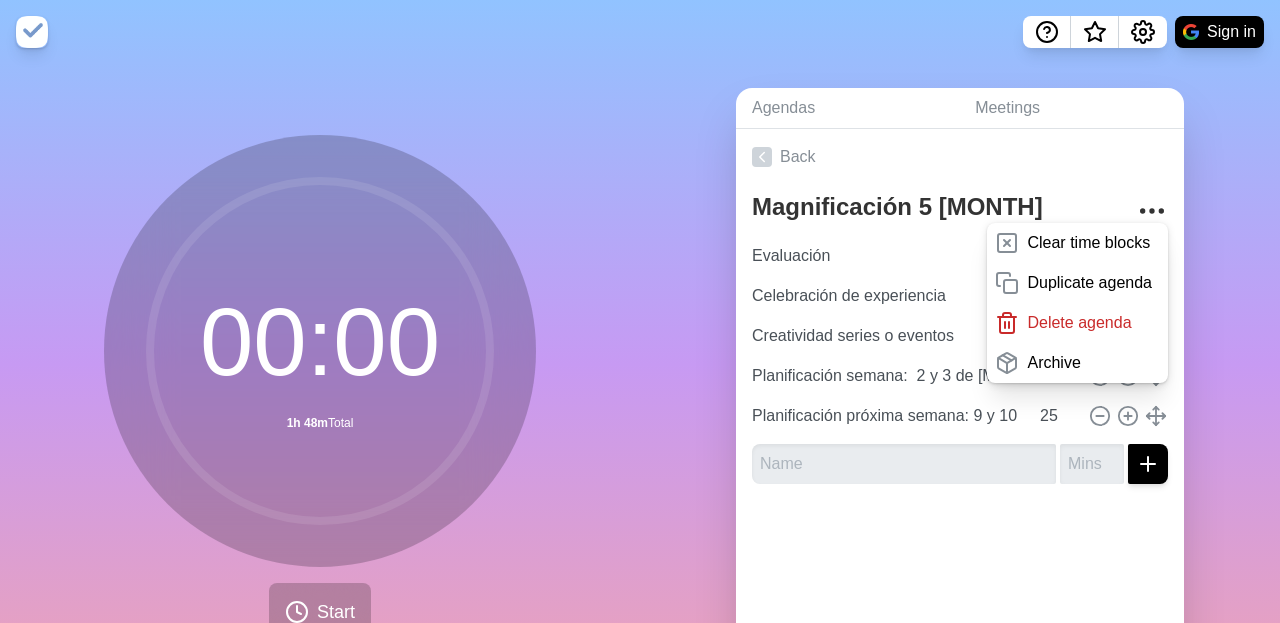 click 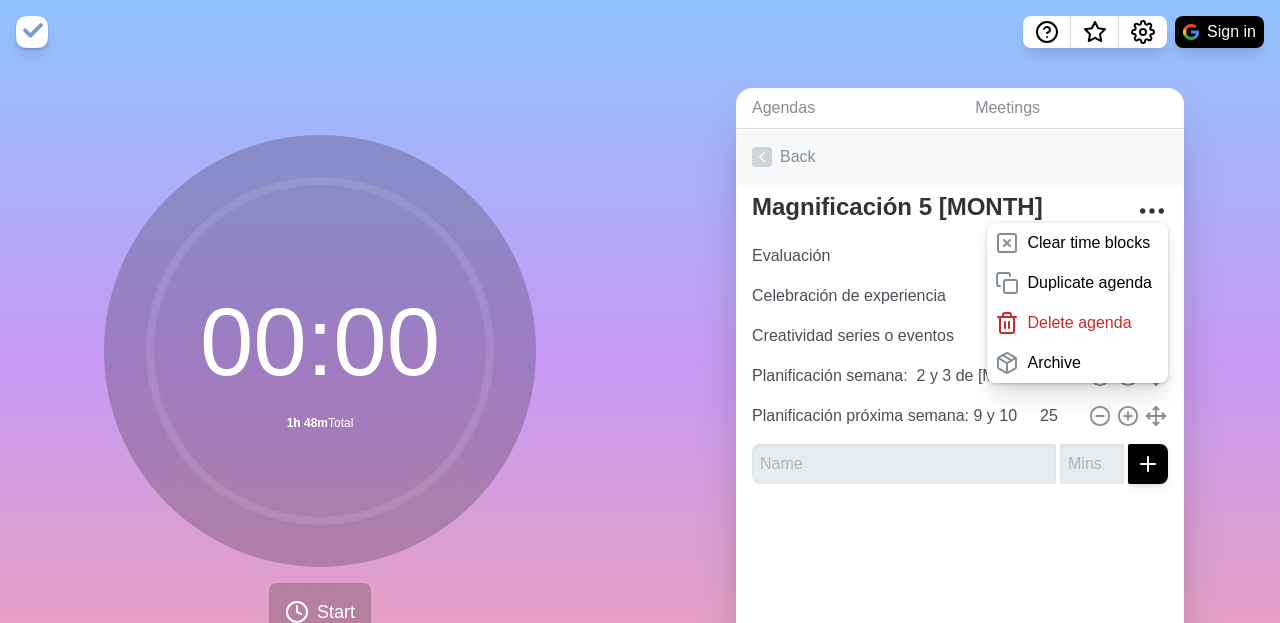 click on "Back" at bounding box center [960, 157] 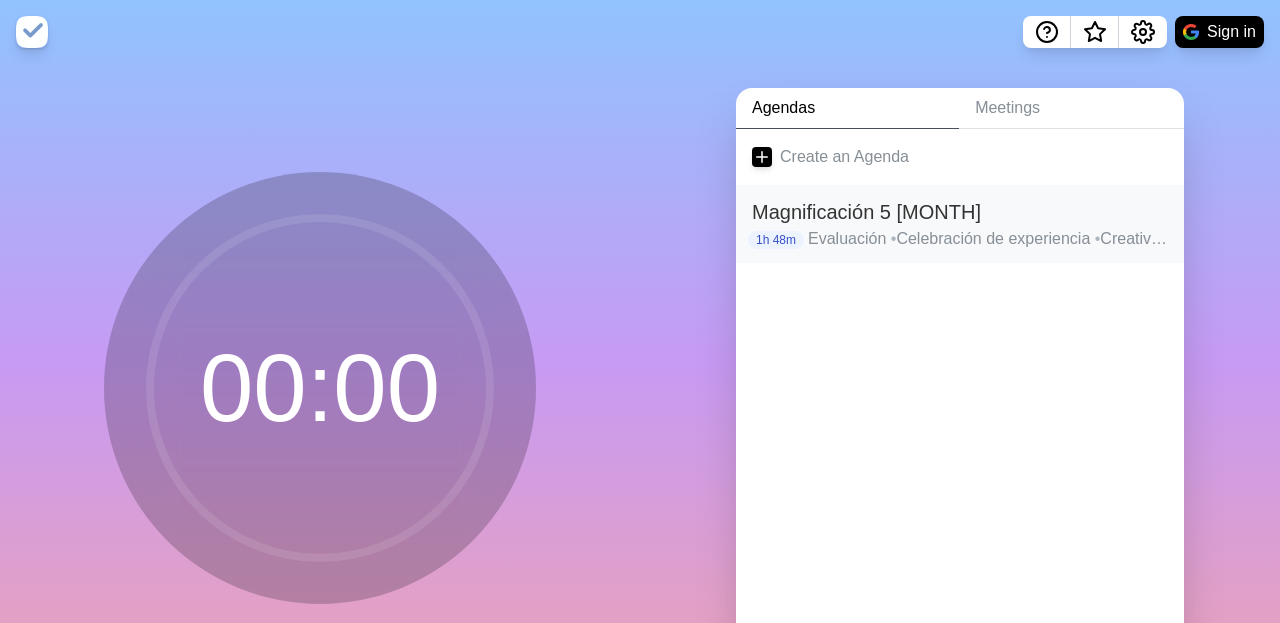 click on "Magnificación 5 [MONTH]" at bounding box center [960, 212] 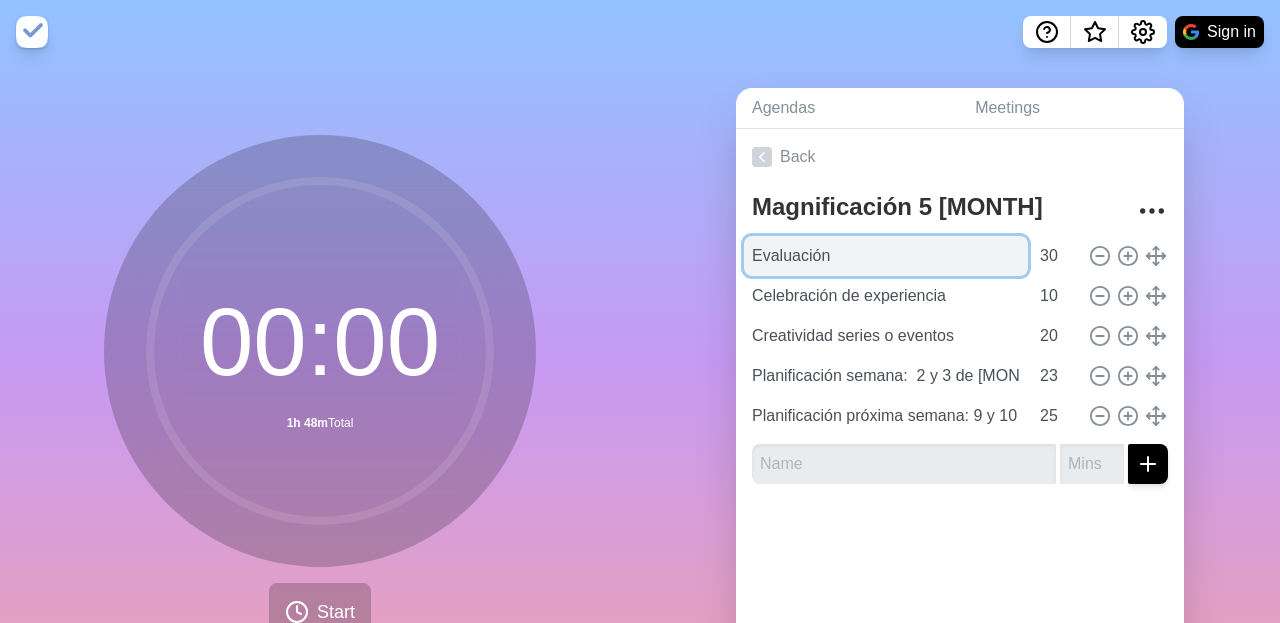 click on "Evaluación" at bounding box center [886, 256] 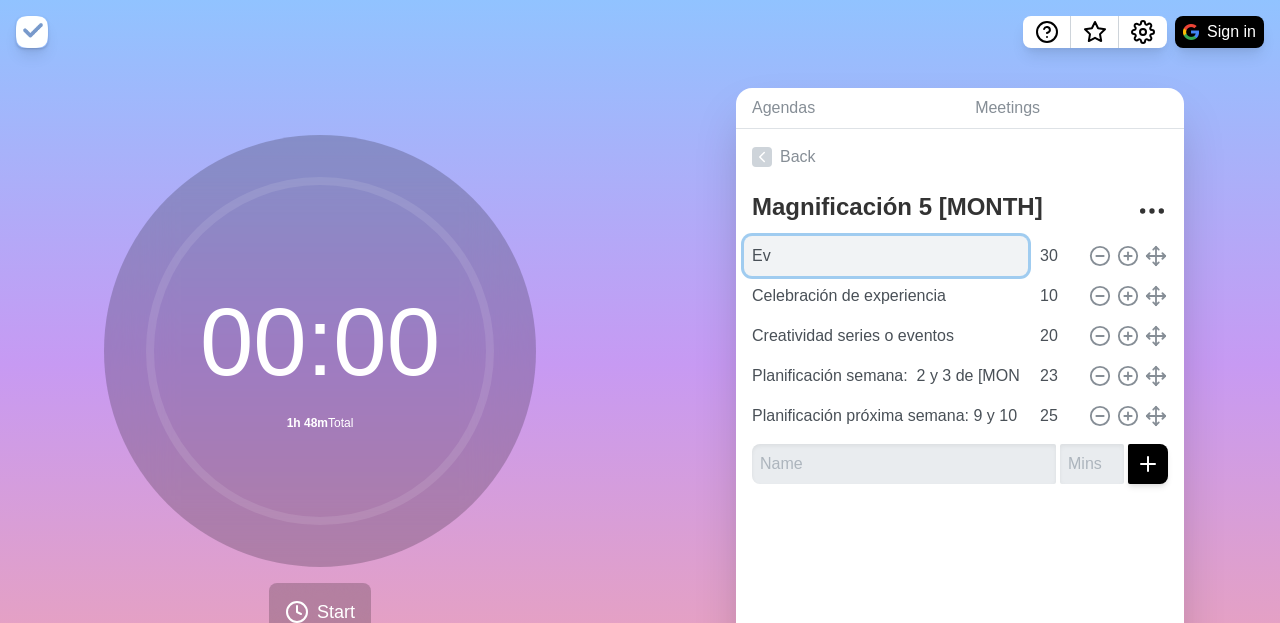 type on "E" 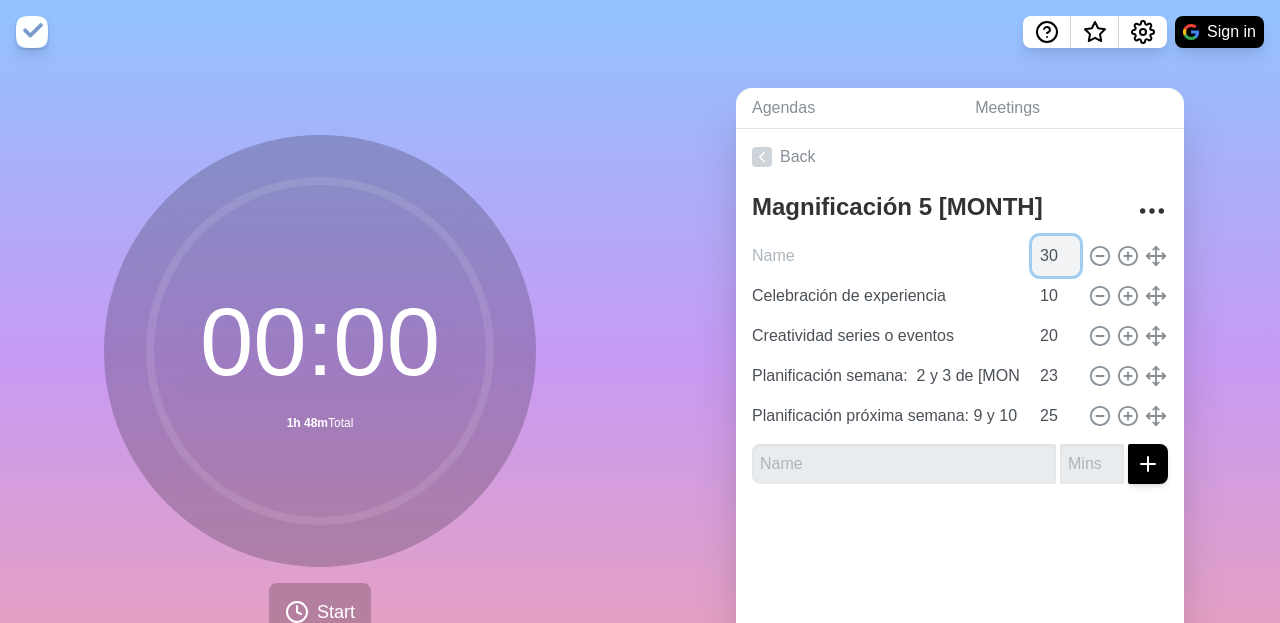 type on "Evaluación" 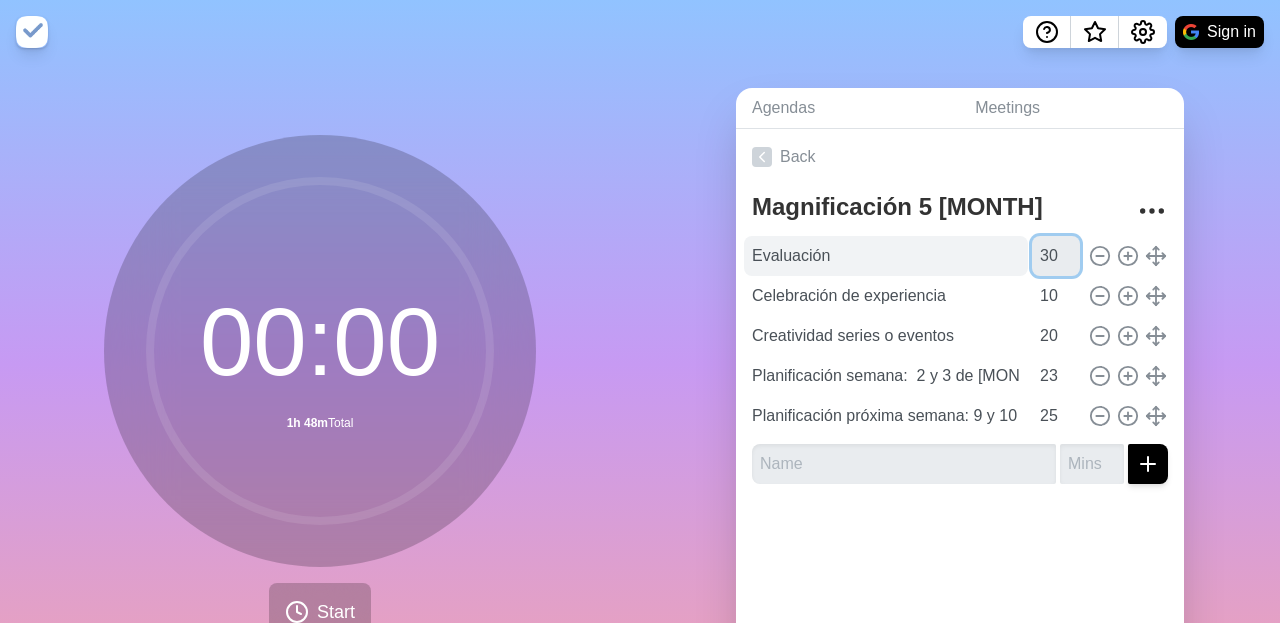 drag, startPoint x: 1058, startPoint y: 262, endPoint x: 1024, endPoint y: 262, distance: 34 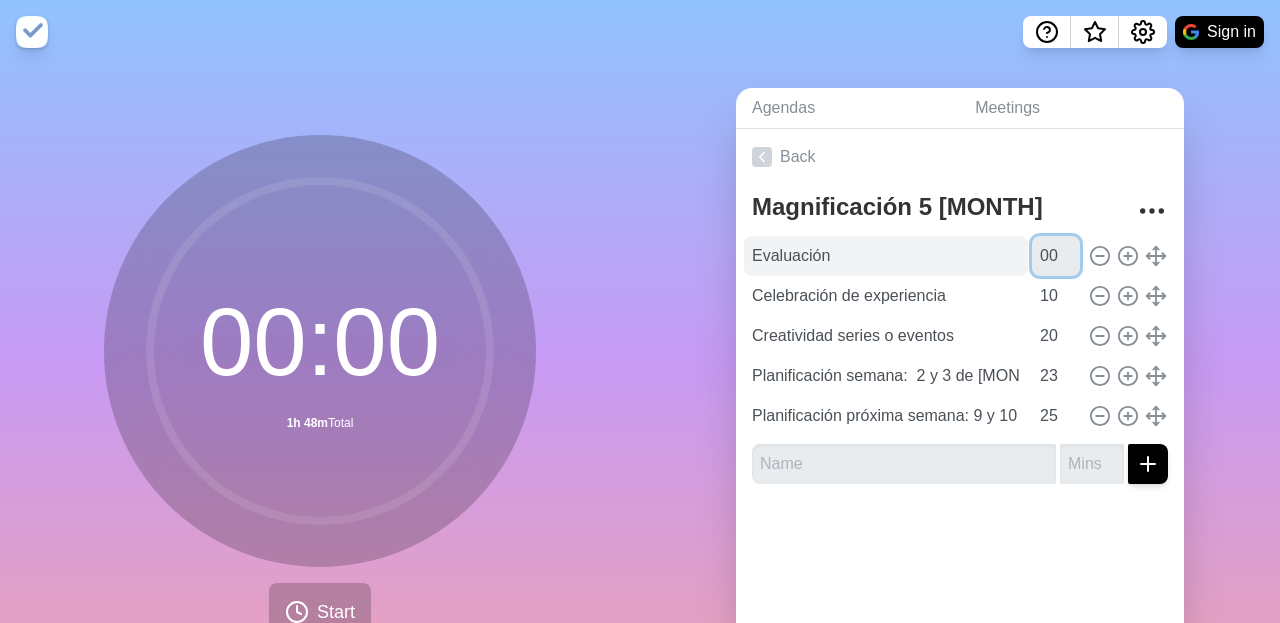 type on "00" 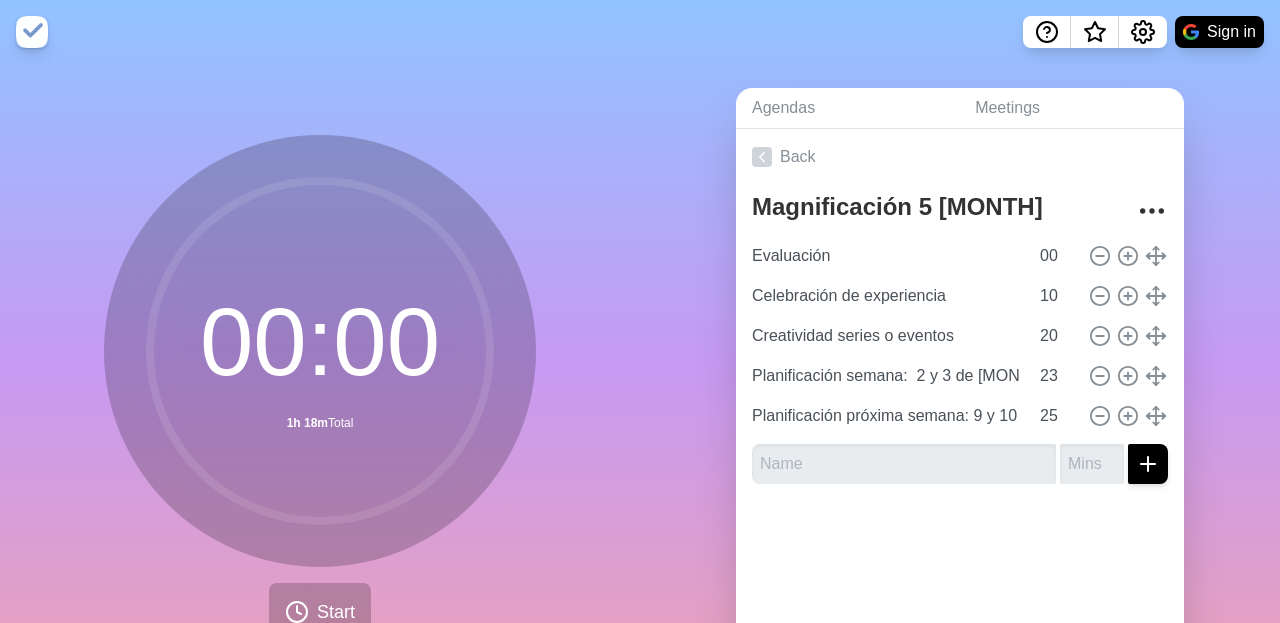 click 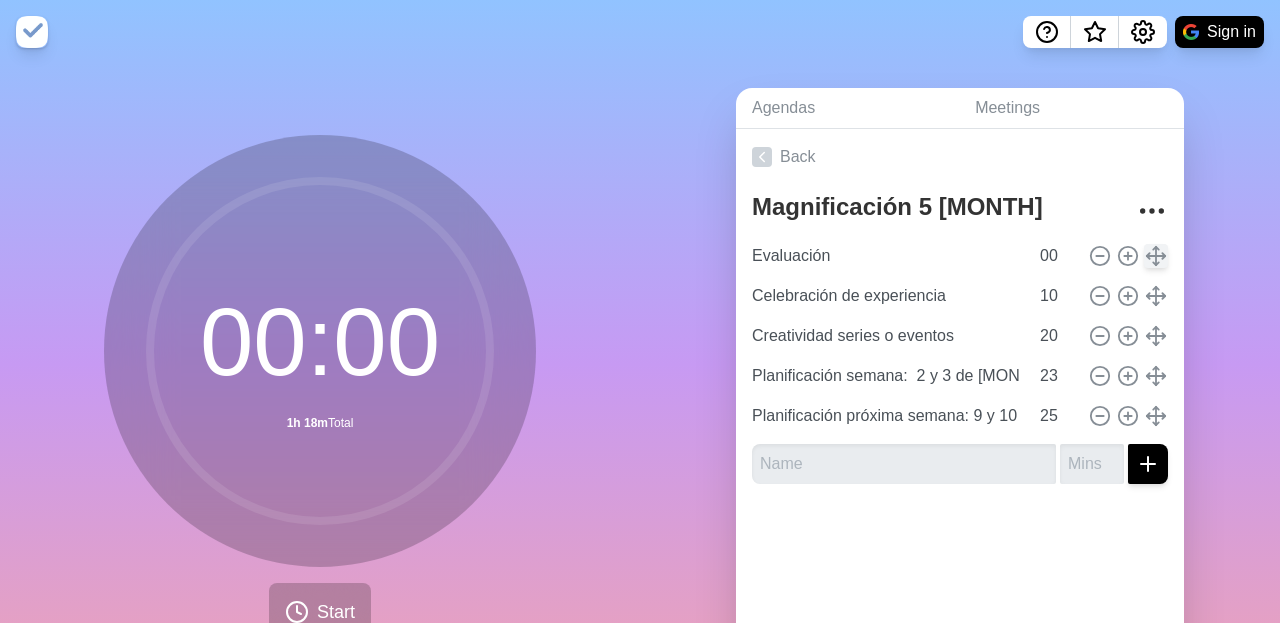 type 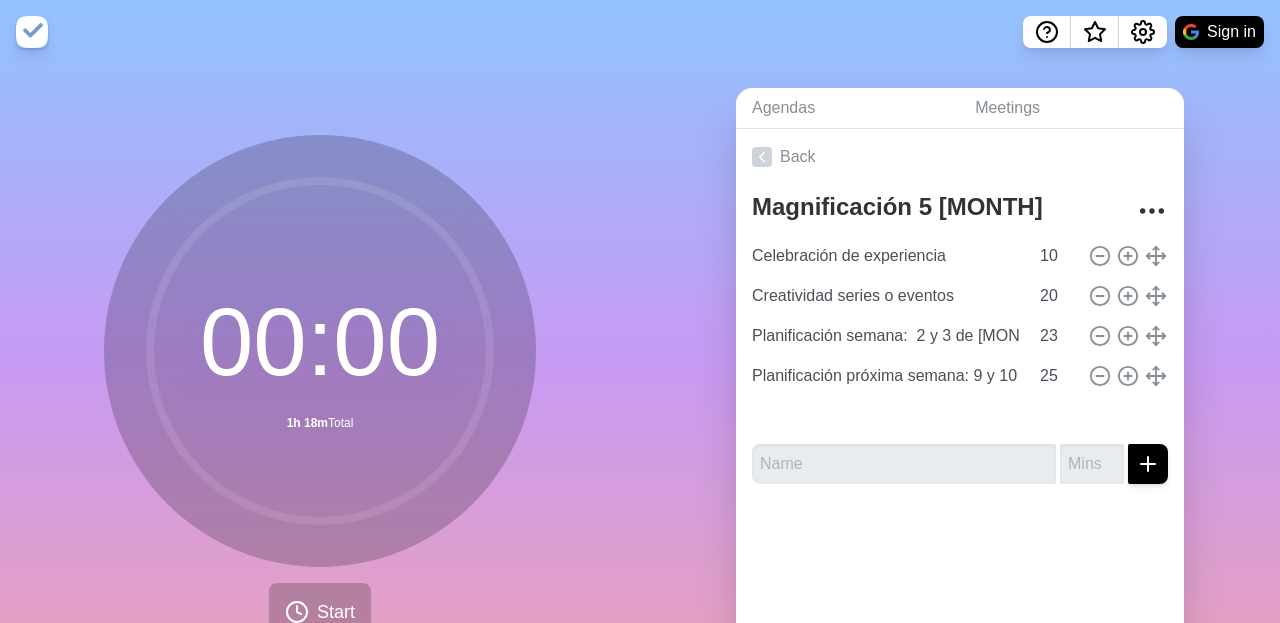 type on "Creatividad series o eventos" 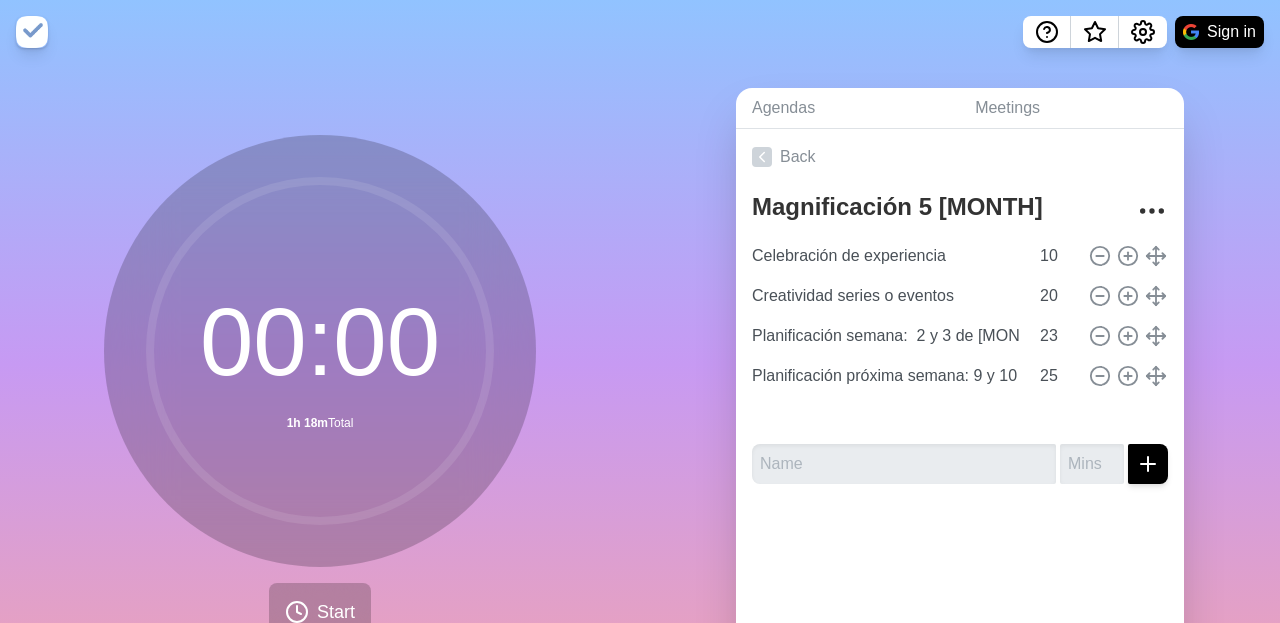 type on "20" 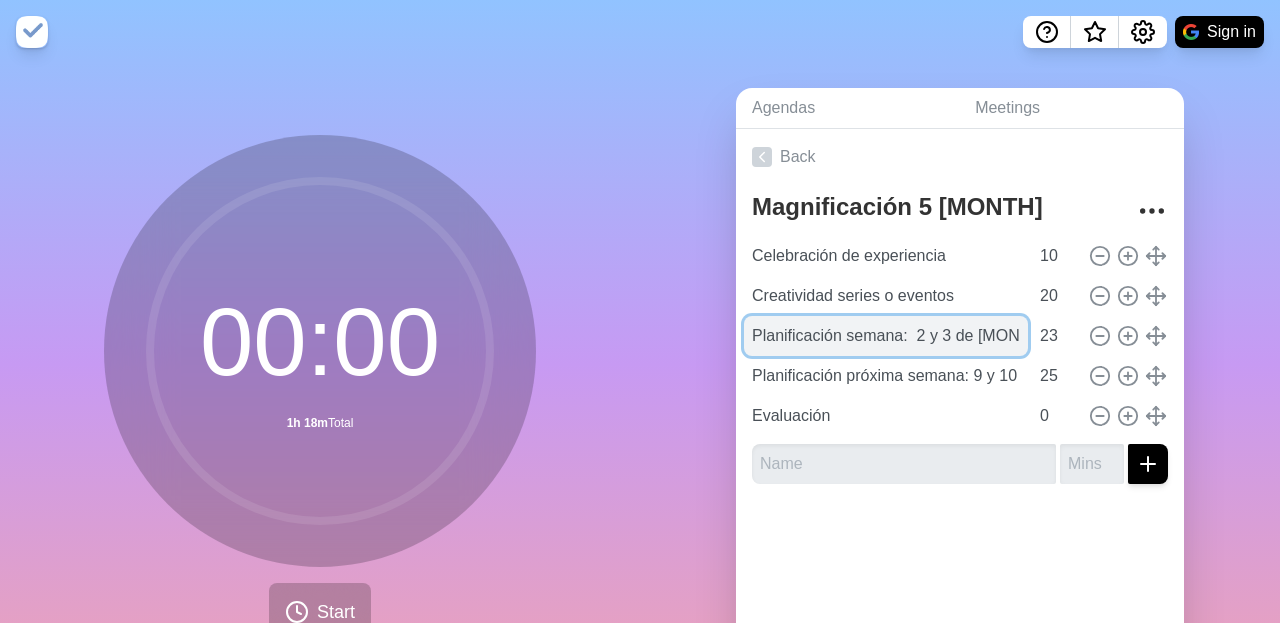 click on "Planificación semana:  2 y 3 de [MONTH]" at bounding box center (886, 336) 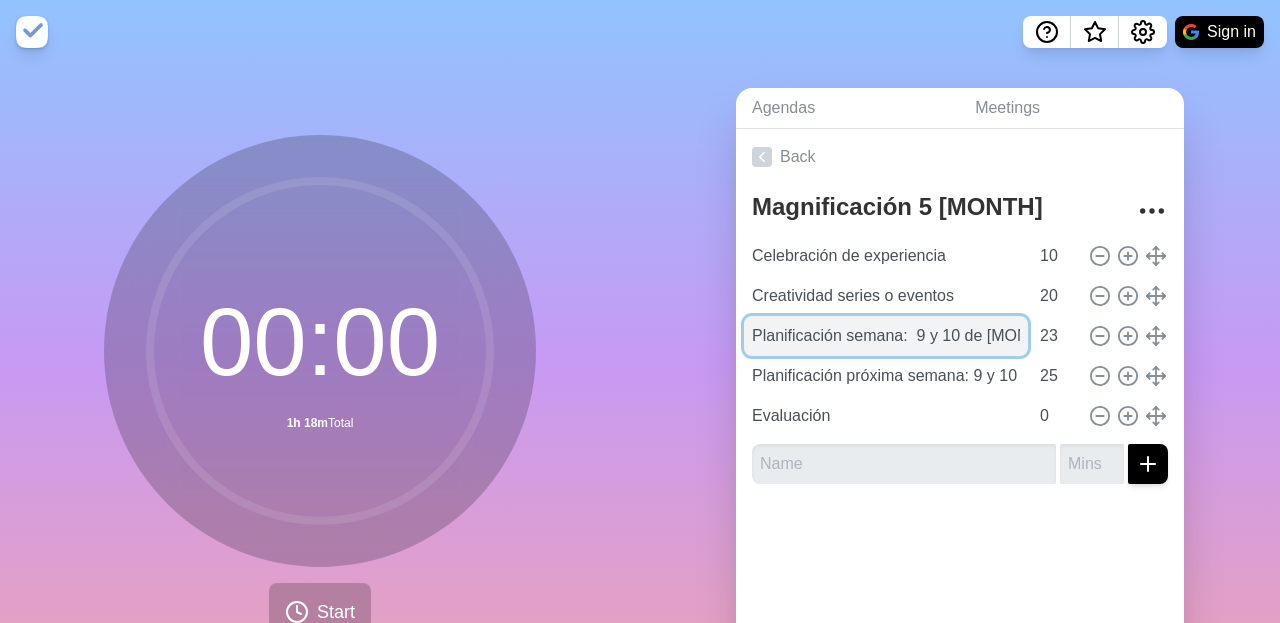 click on "Planificación semana:  9 y 10 de [MONTH]" at bounding box center (886, 336) 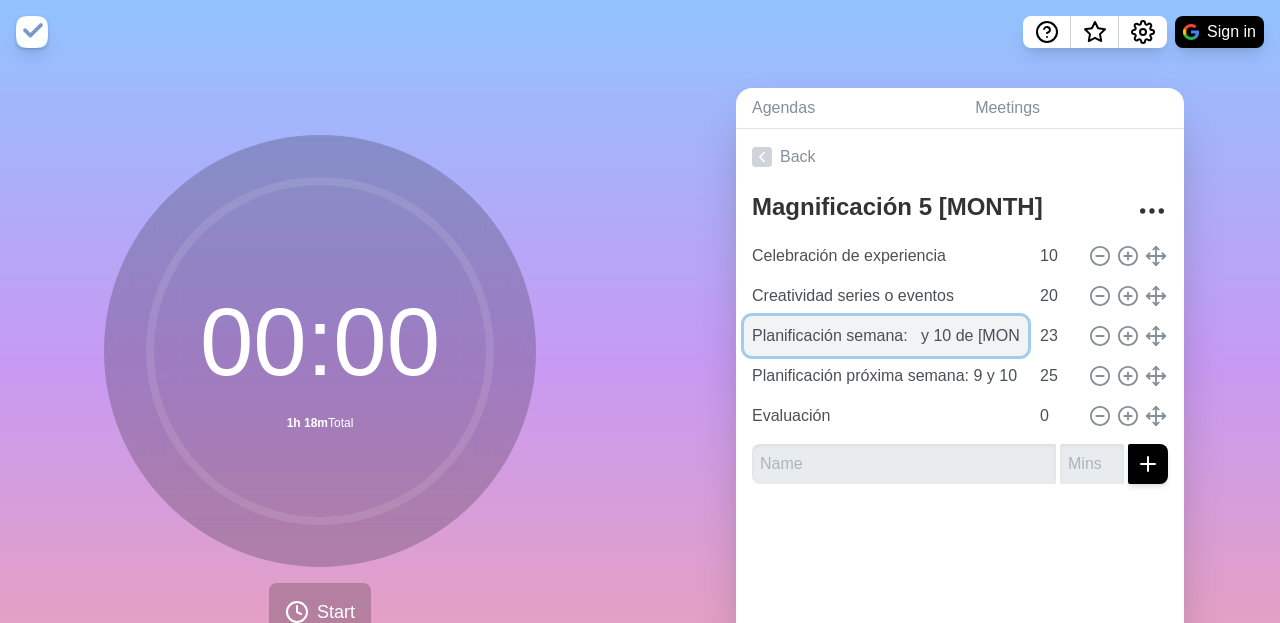 click on "Planificación semana:   y 10 de [MONTH]" at bounding box center (886, 336) 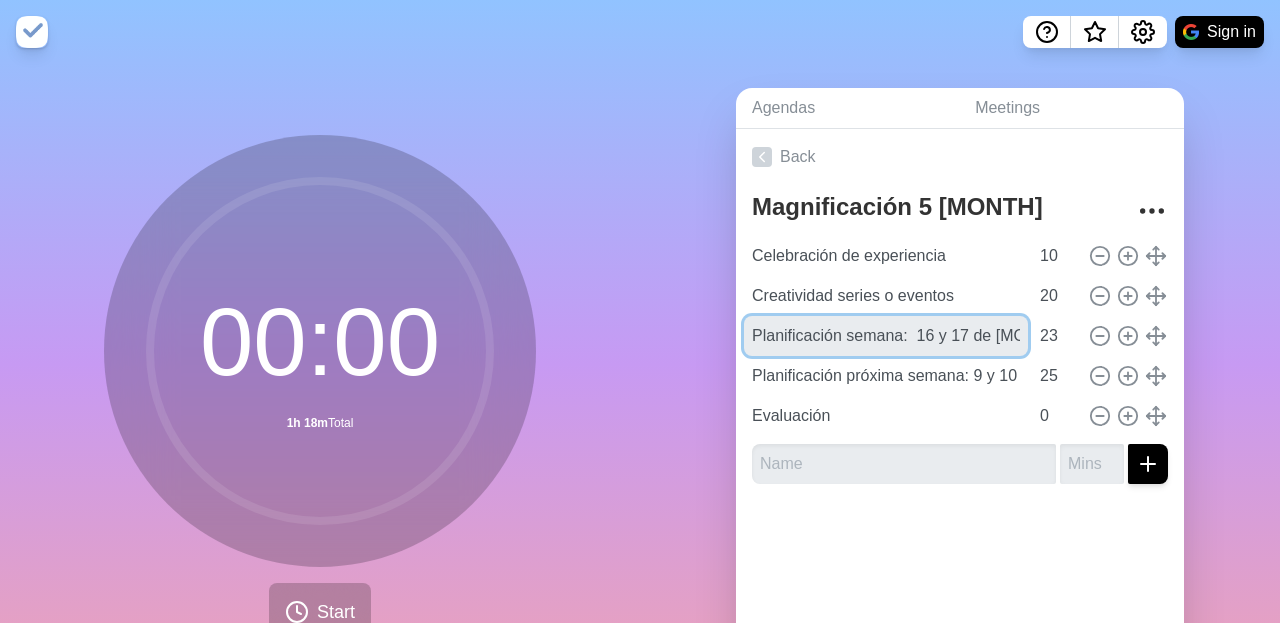 type on "Planificación semana:  16 y 17 de [MONTH]" 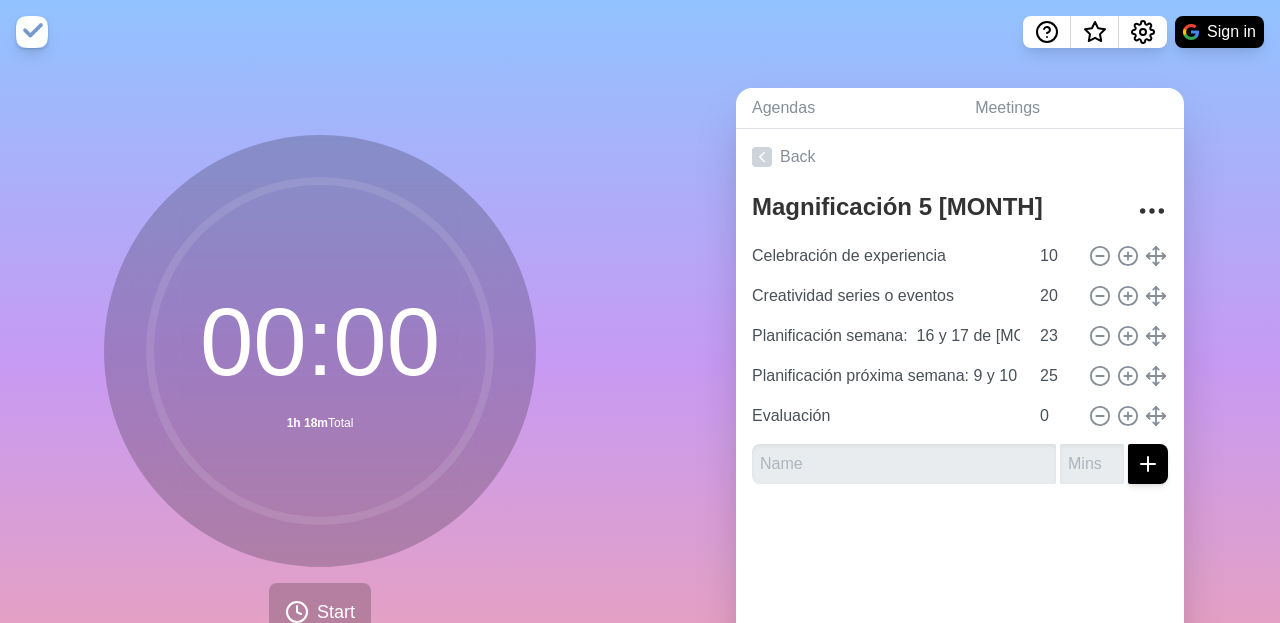 click 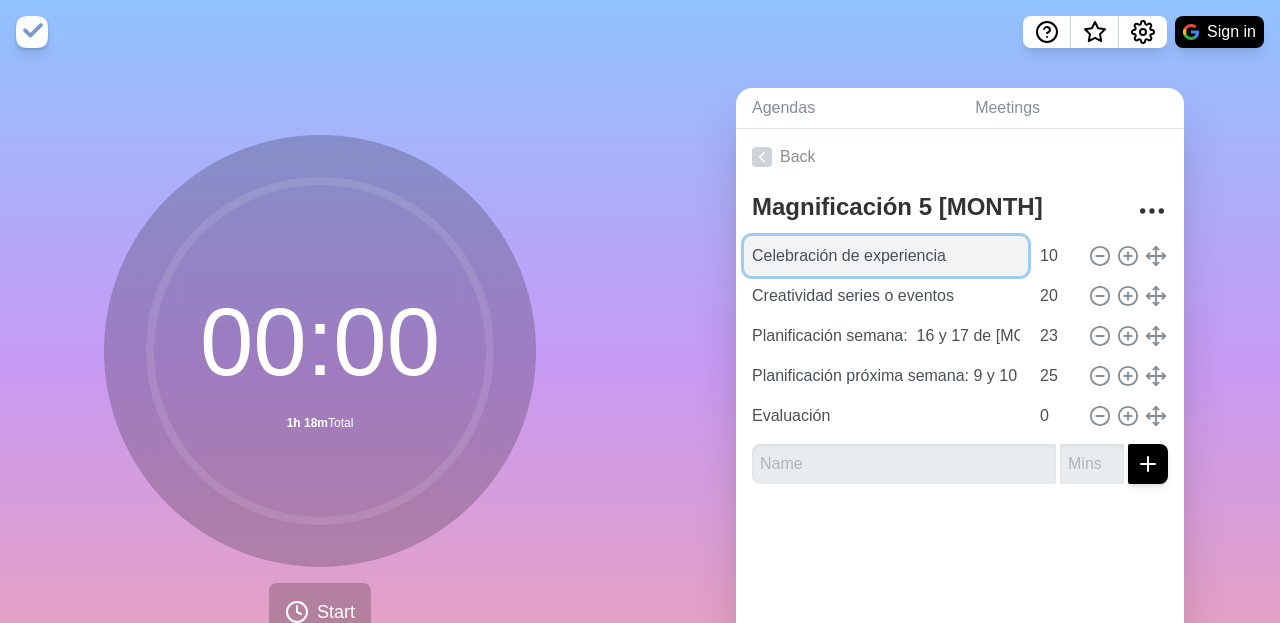 click on "Celebración de experiencia" at bounding box center [886, 256] 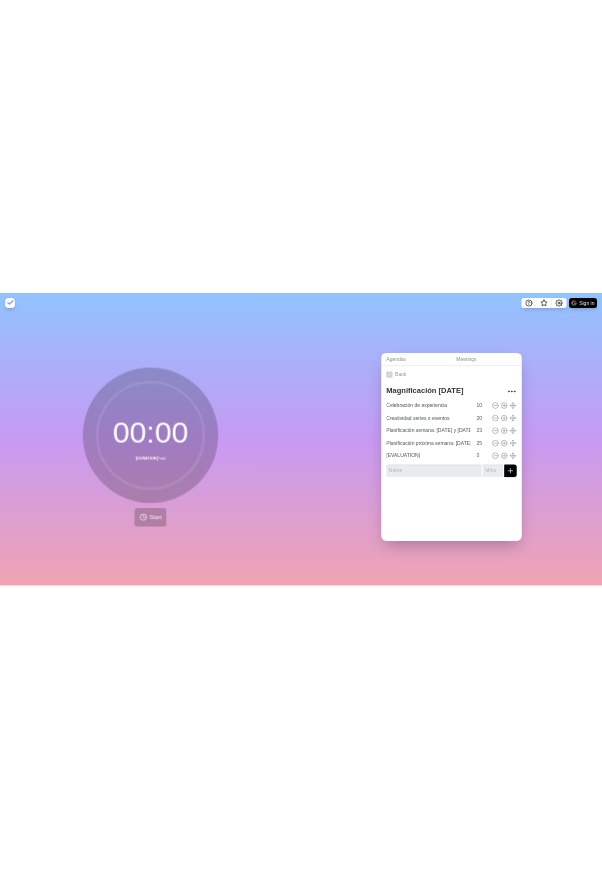 scroll, scrollTop: 0, scrollLeft: 0, axis: both 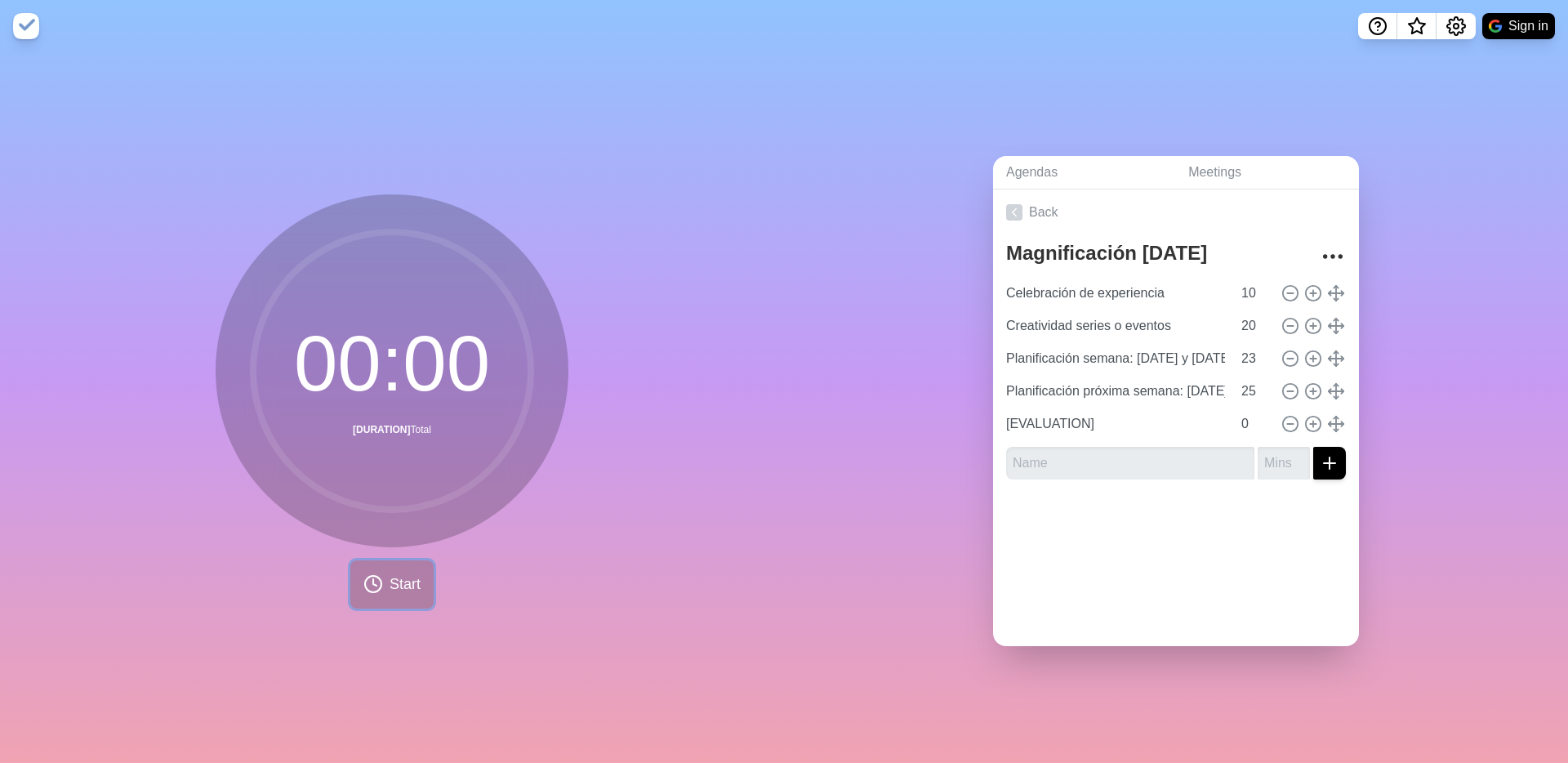 click on "Start" at bounding box center (405, 584) 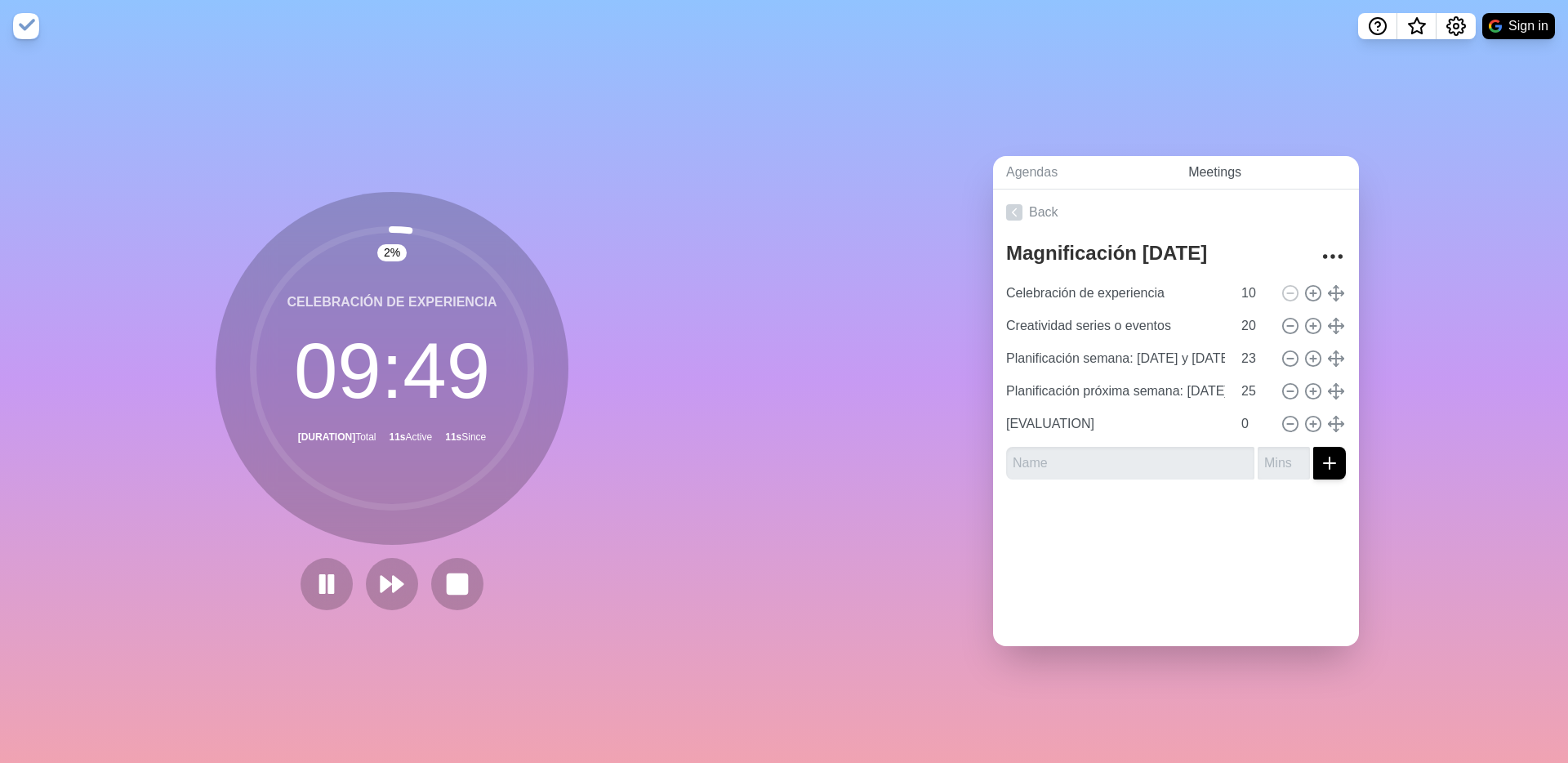 drag, startPoint x: 1553, startPoint y: 217, endPoint x: 1351, endPoint y: 178, distance: 205.73041 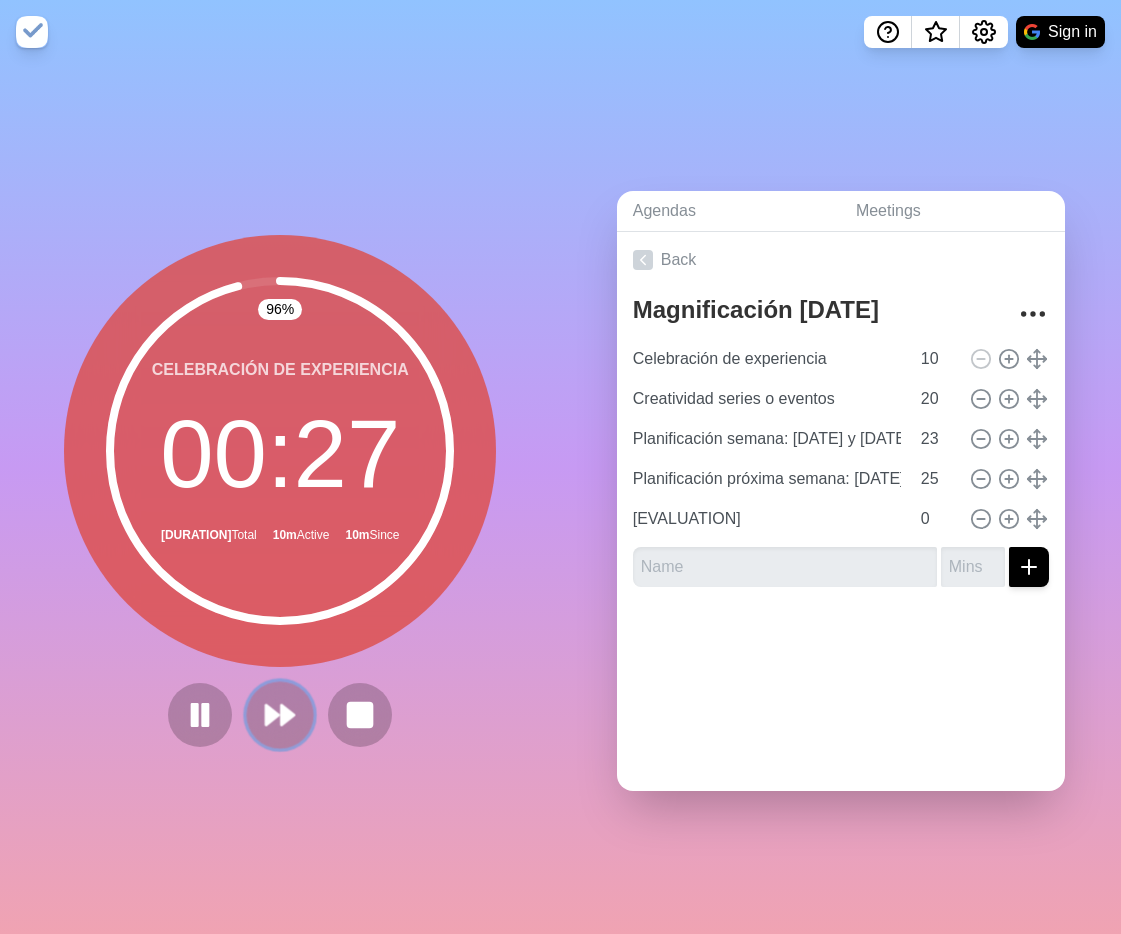 click 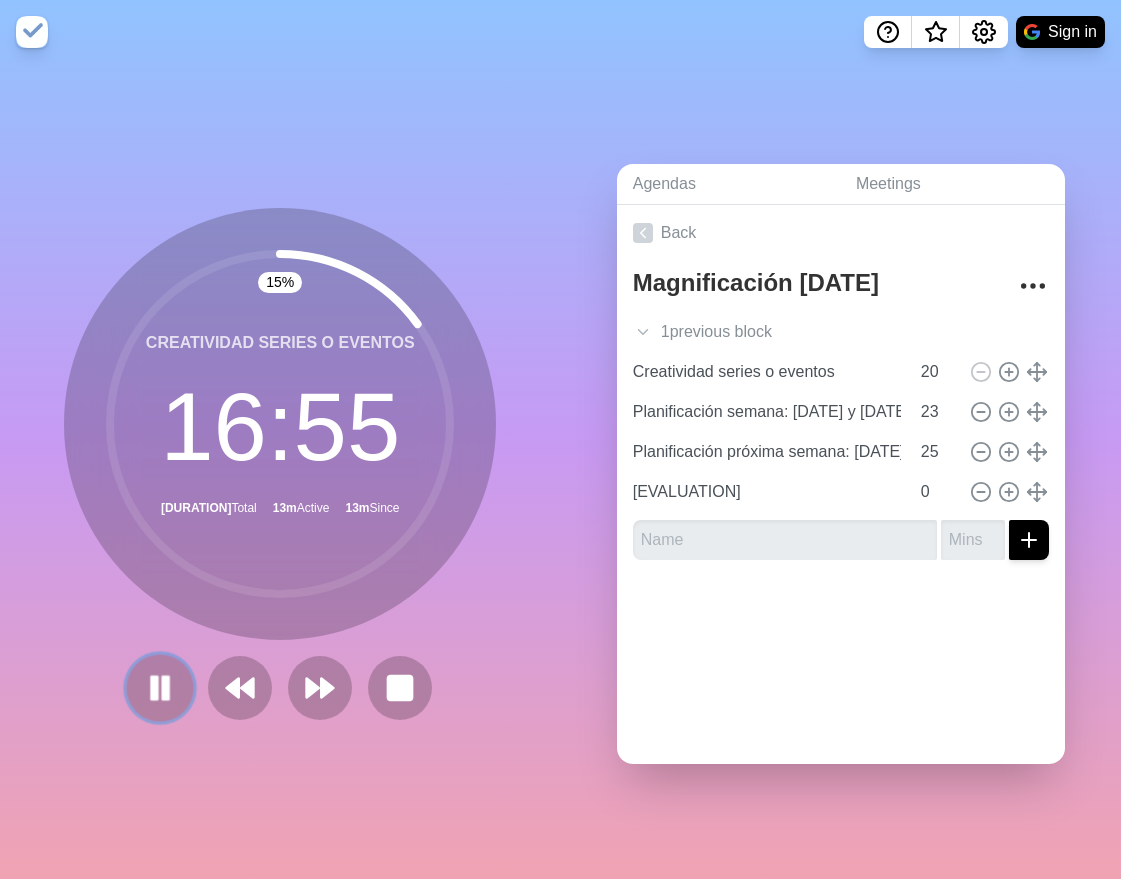 click 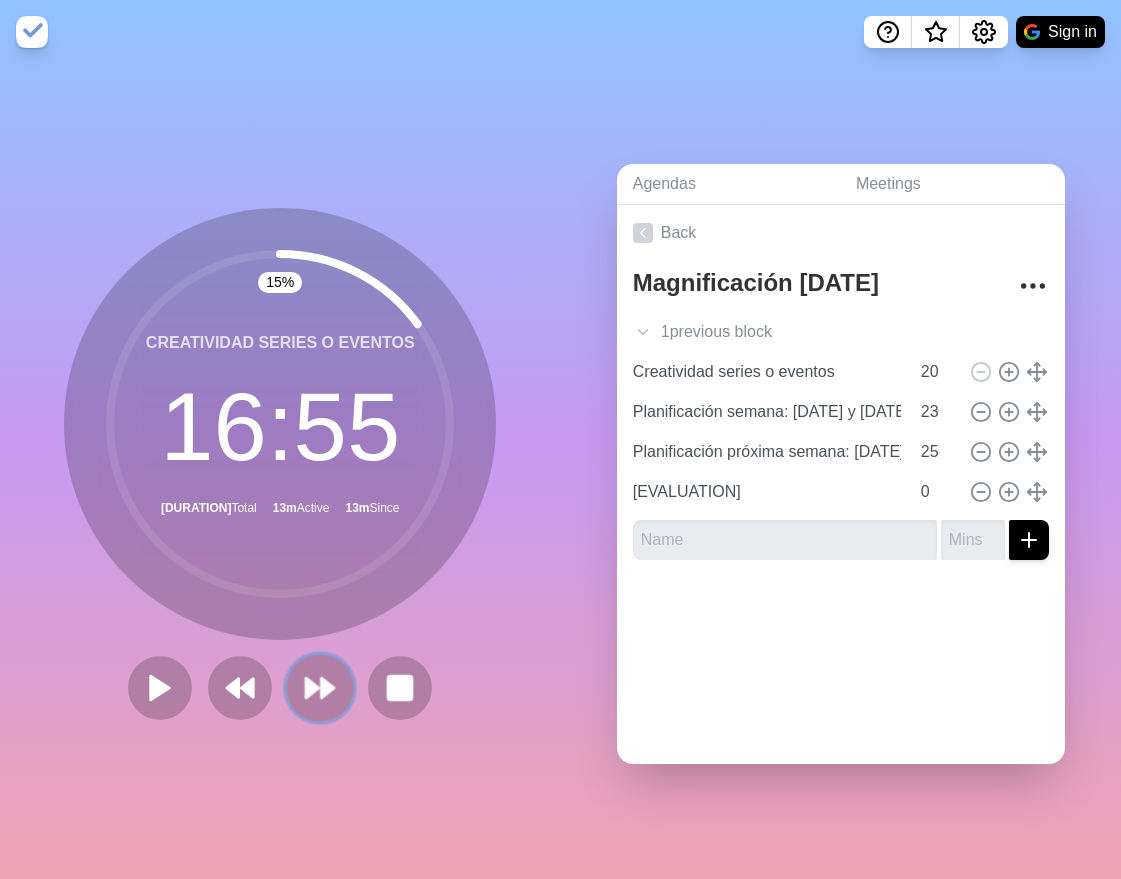click 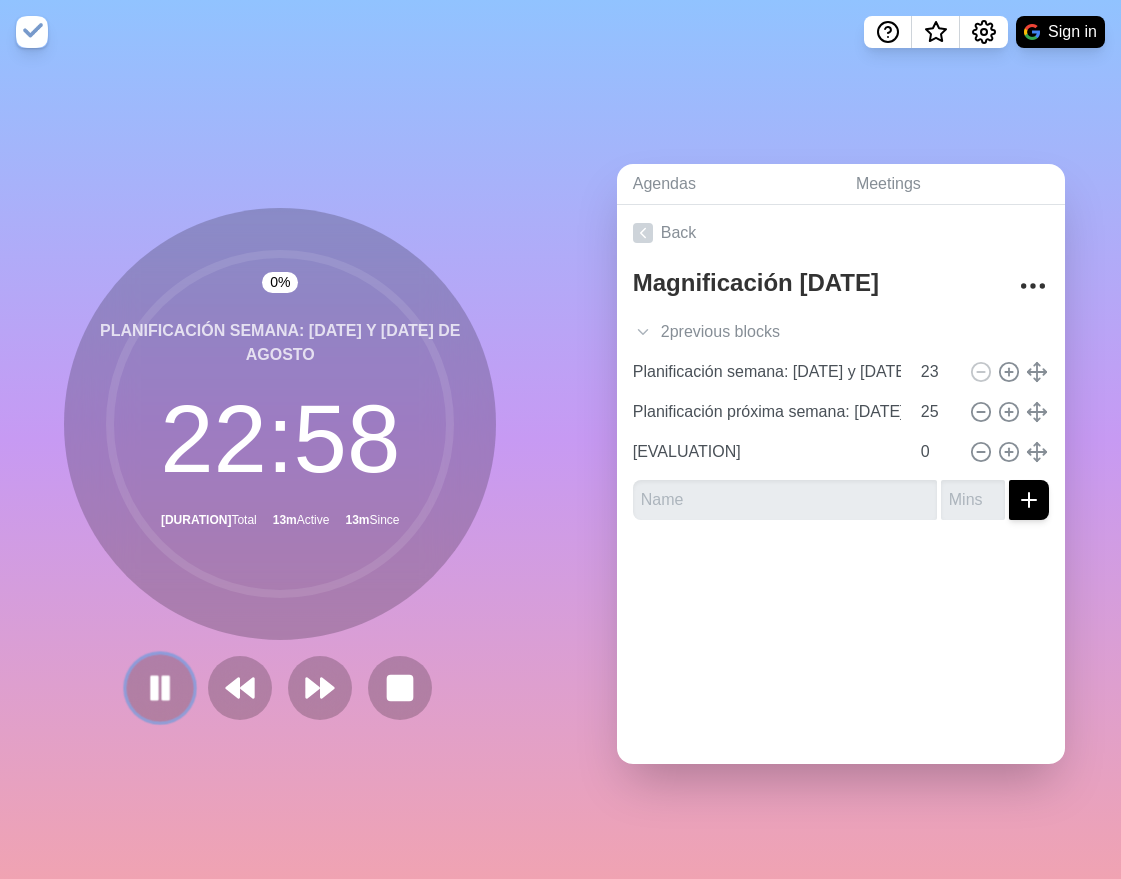 click 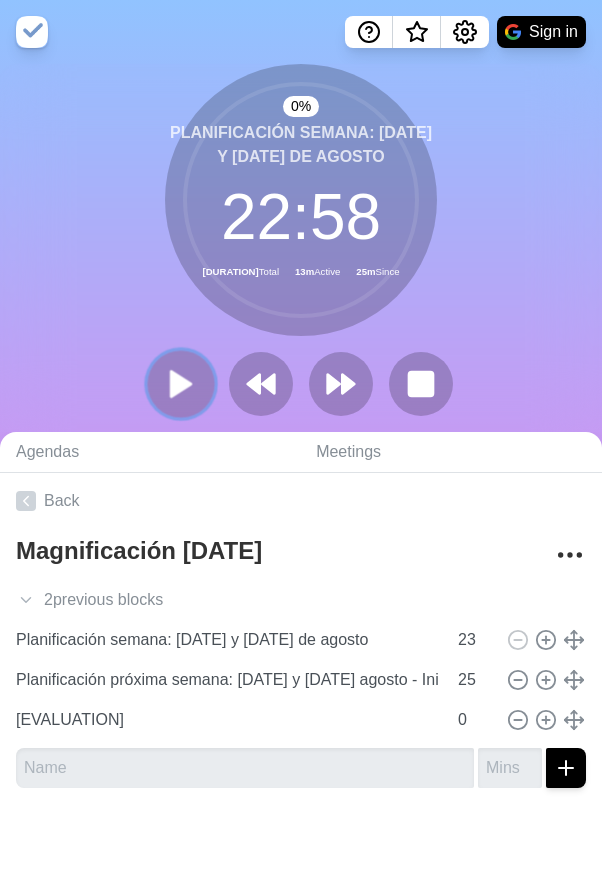 click 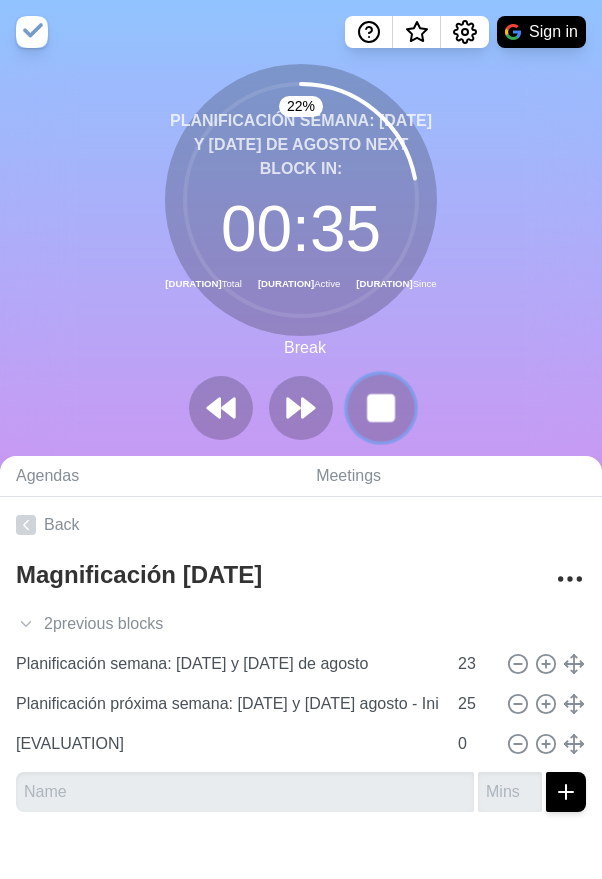 click 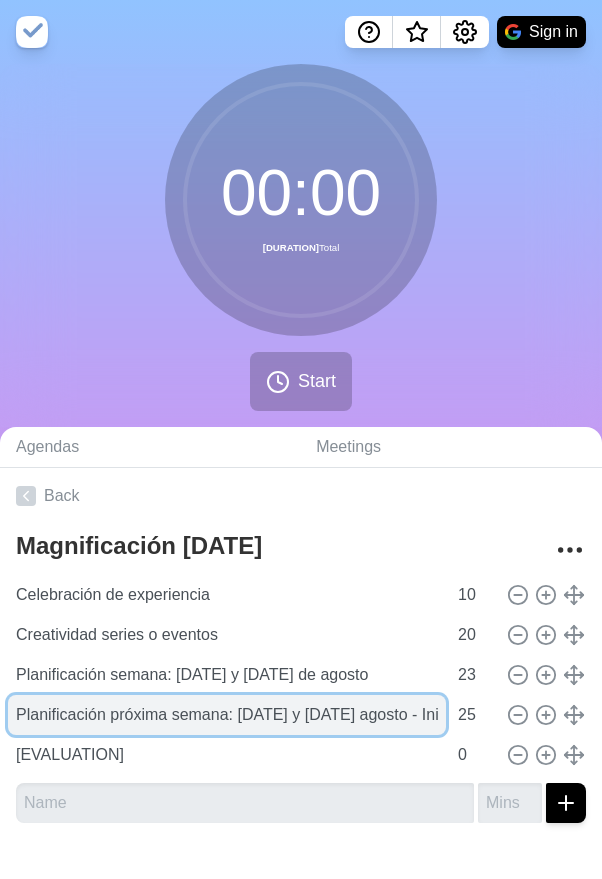 click on "Planificación próxima semana: [DATE] y [DATE] agosto - Inicio de serie" at bounding box center [227, 715] 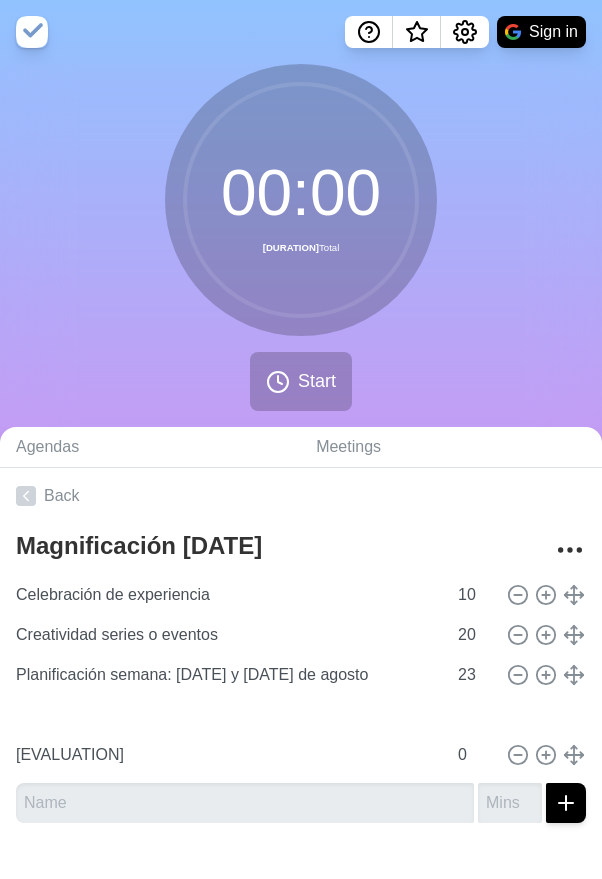 type 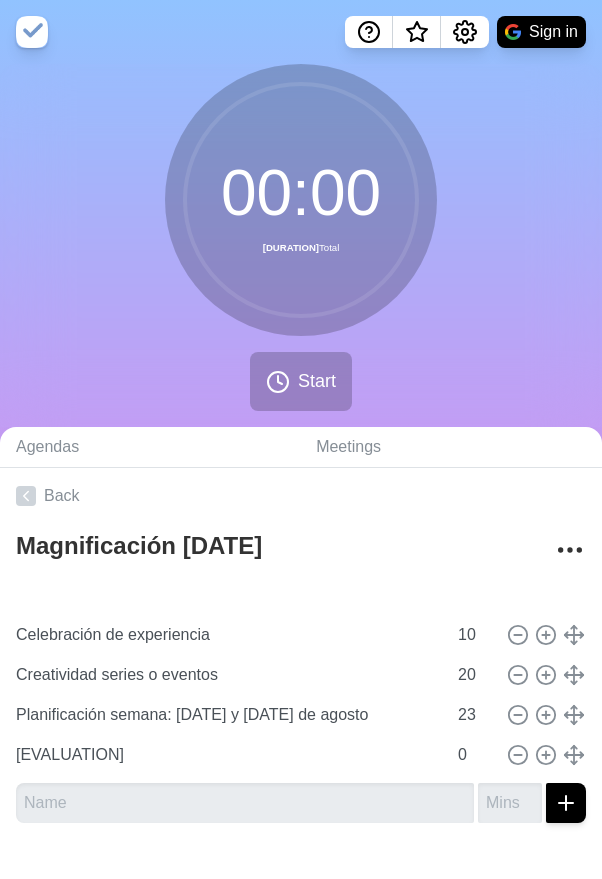 type on "Planificación próxima semana: [DATE] y [DATE] agosto - Inicio de serie" 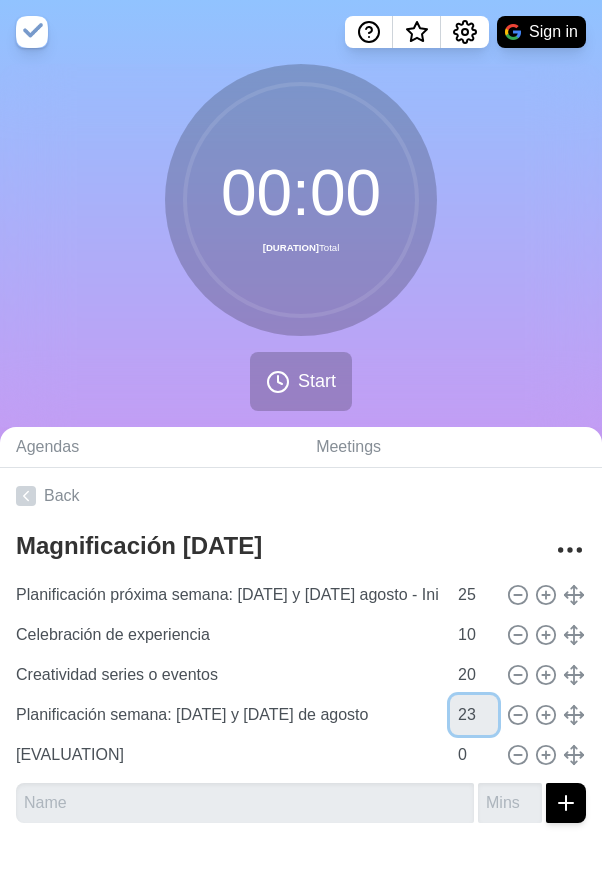 drag, startPoint x: 477, startPoint y: 710, endPoint x: 446, endPoint y: 701, distance: 32.280025 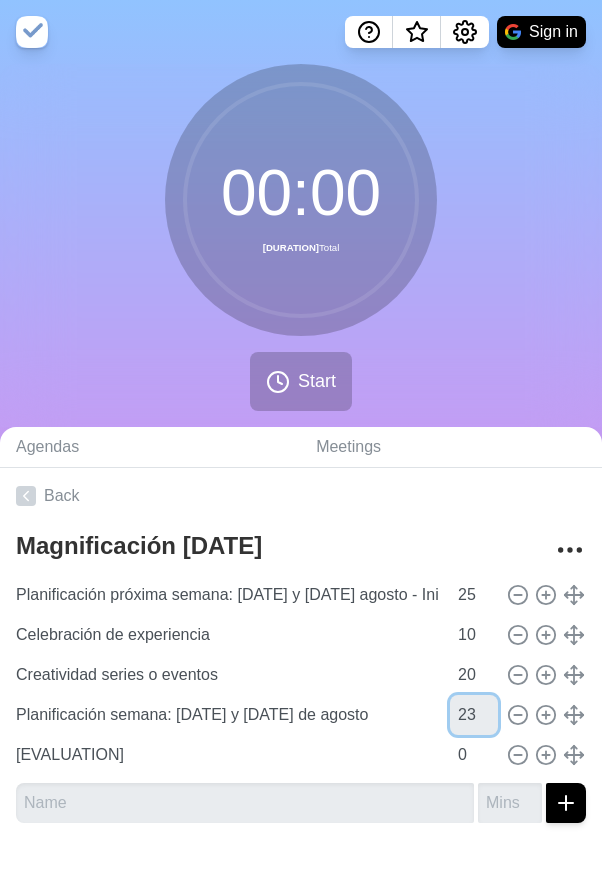 click on "Planificación semana:  [DATE] [YEAR]   23" at bounding box center (301, 715) 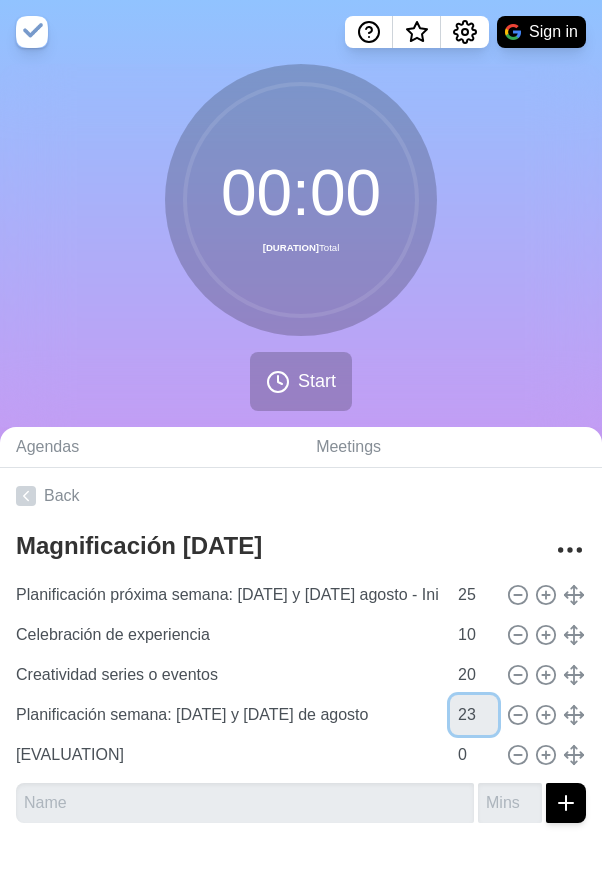 type on "5" 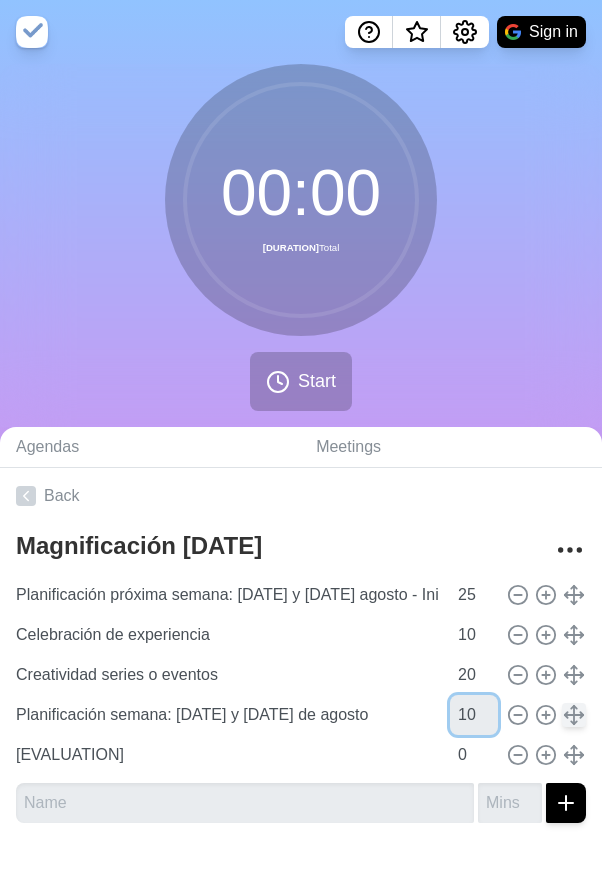 type on "10" 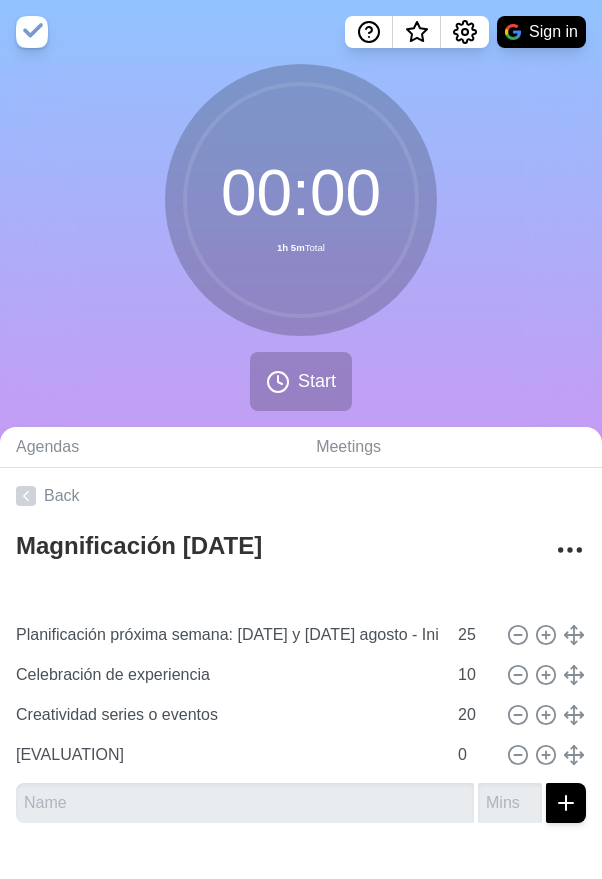 type on "Planificación semana: [DATE] y [DATE] de agosto" 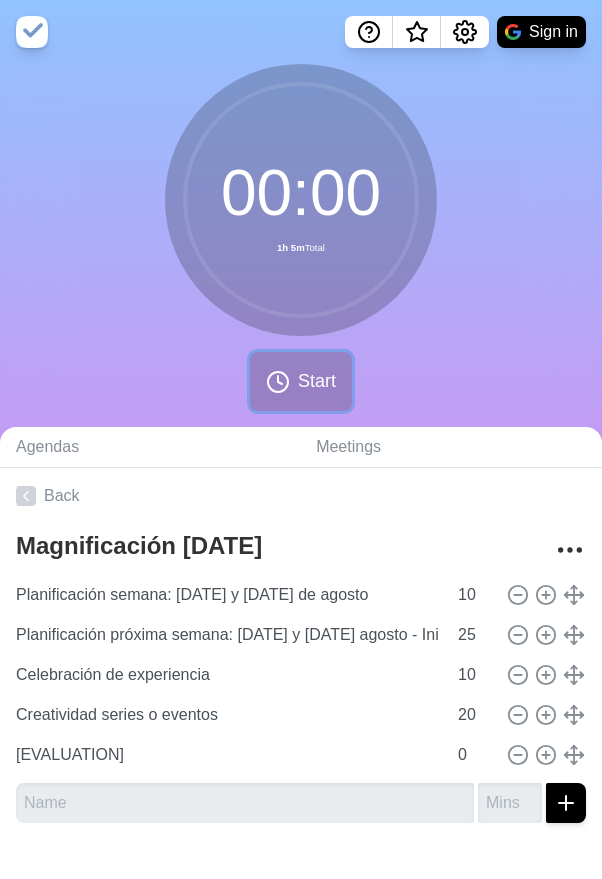 click on "Start" at bounding box center (301, 381) 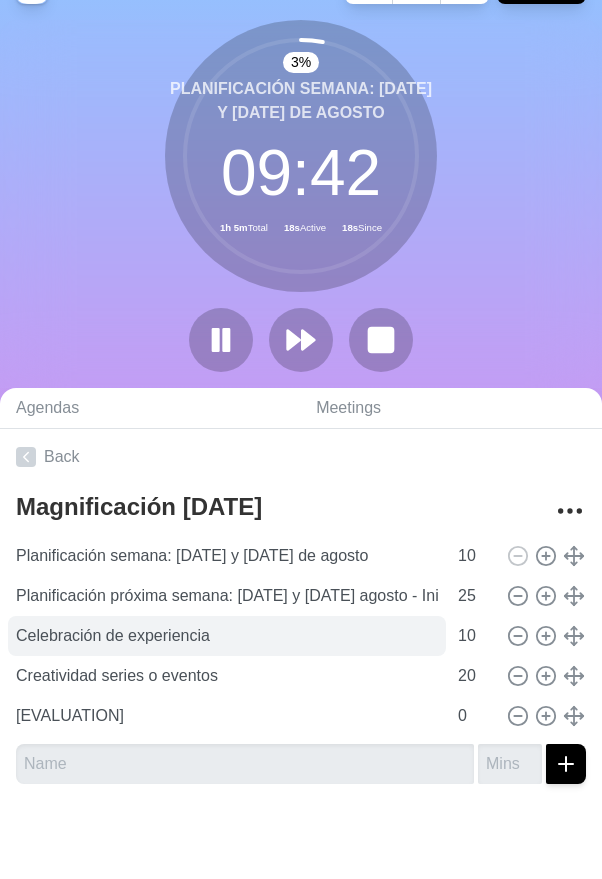 scroll, scrollTop: 0, scrollLeft: 0, axis: both 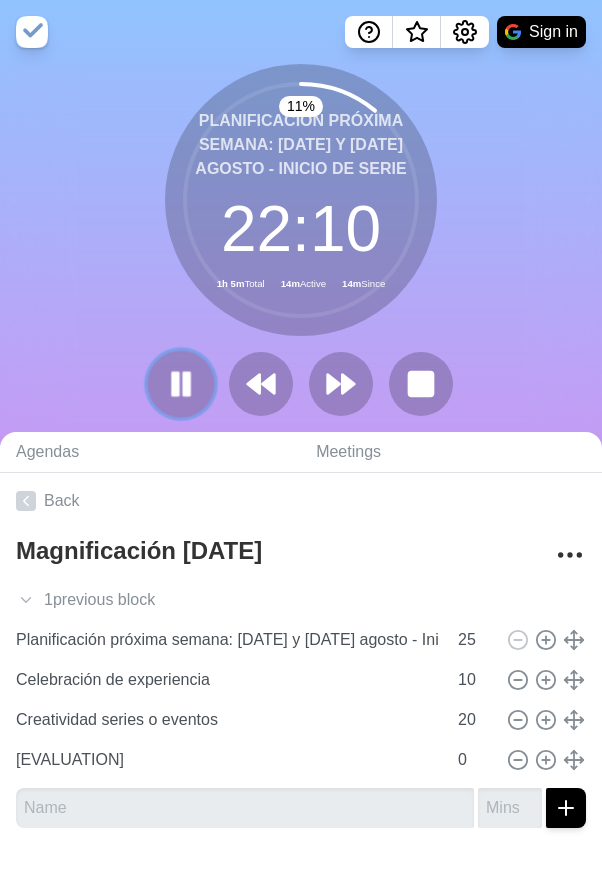 click 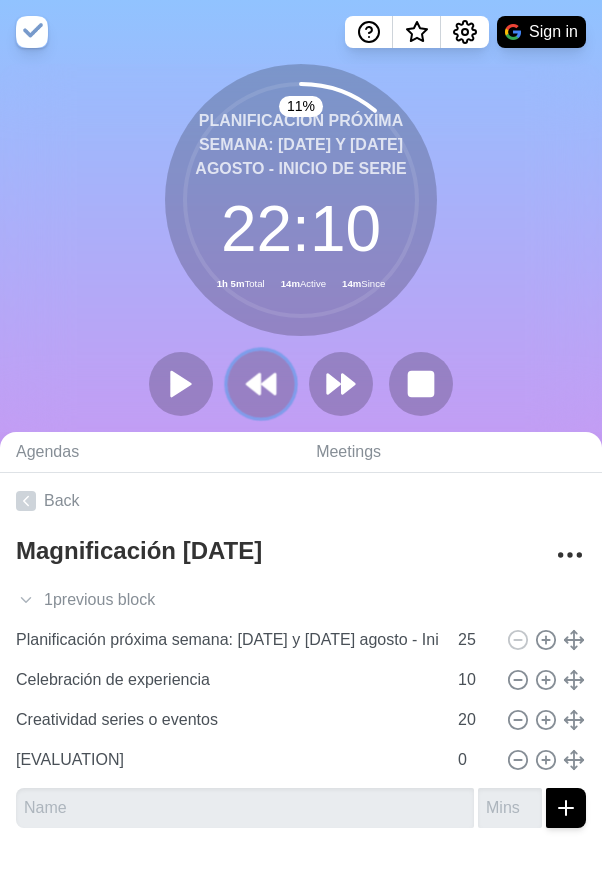click 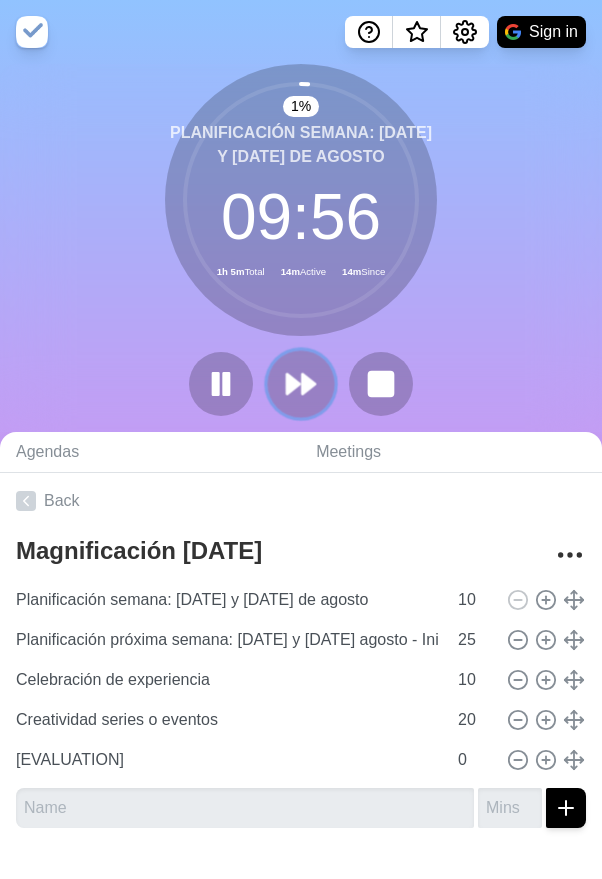click 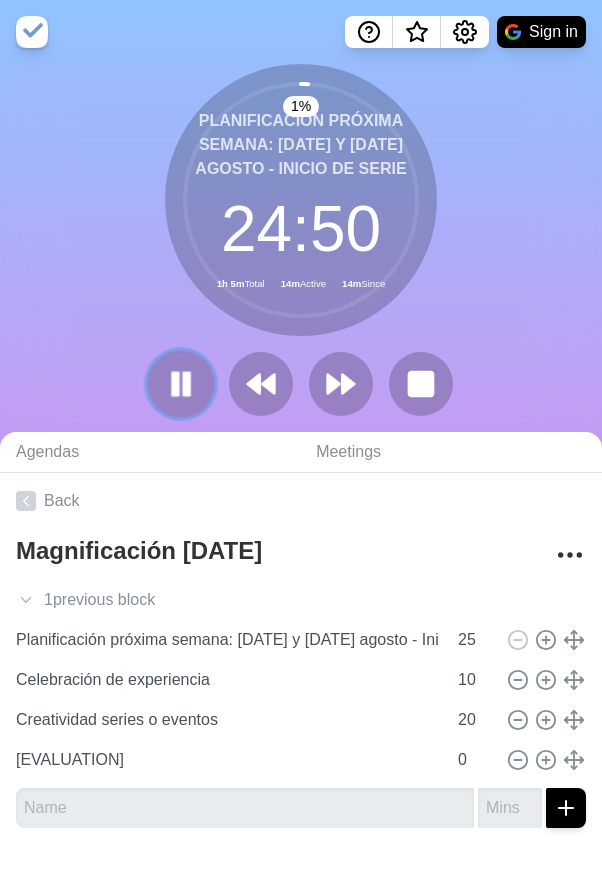 click 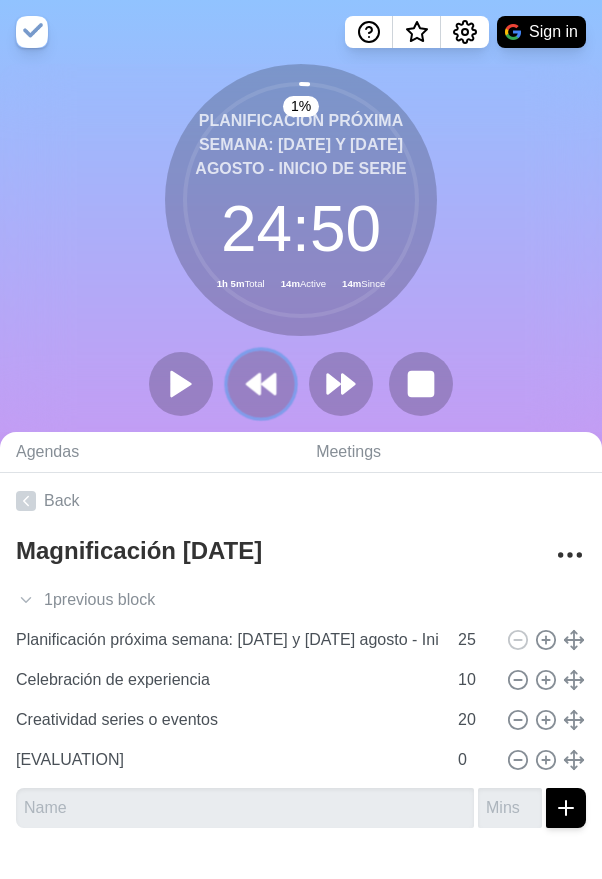 click 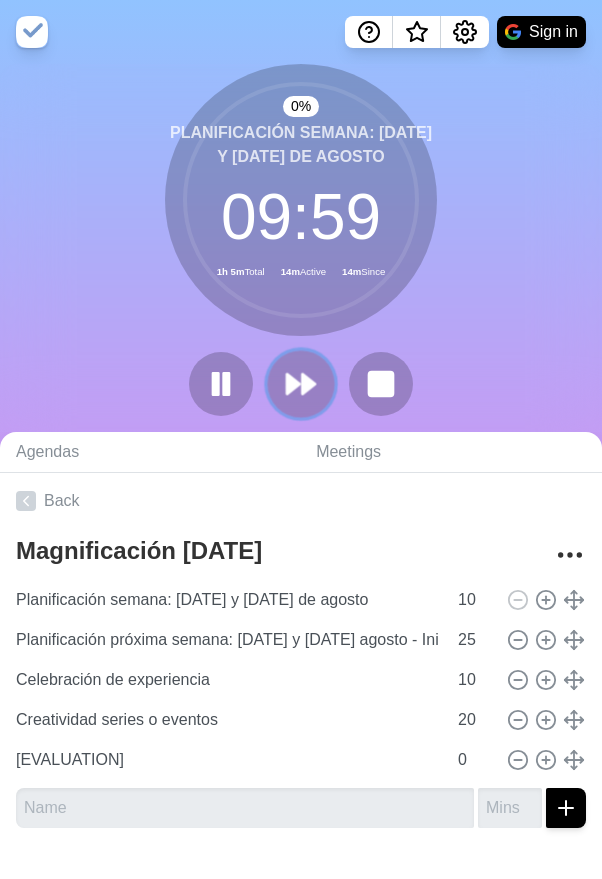 click 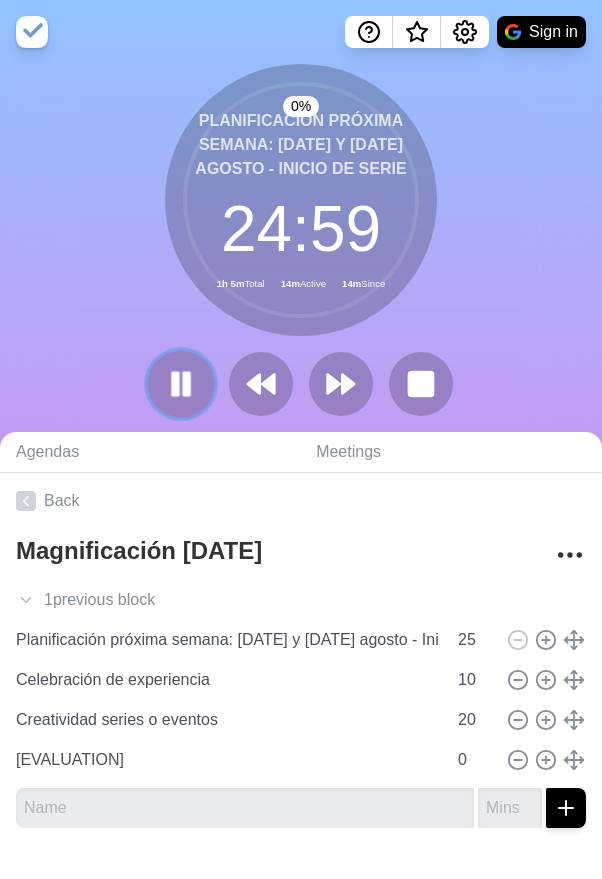 click 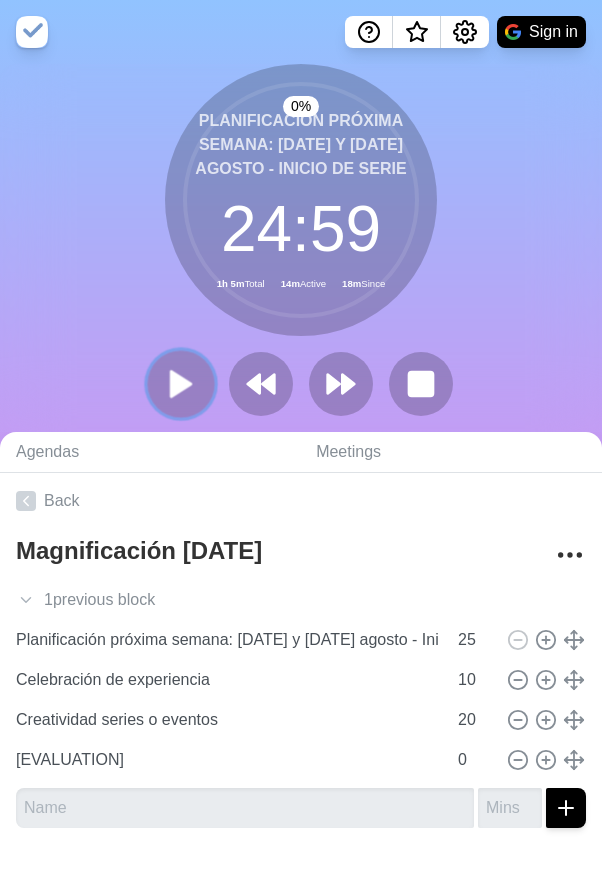 click 